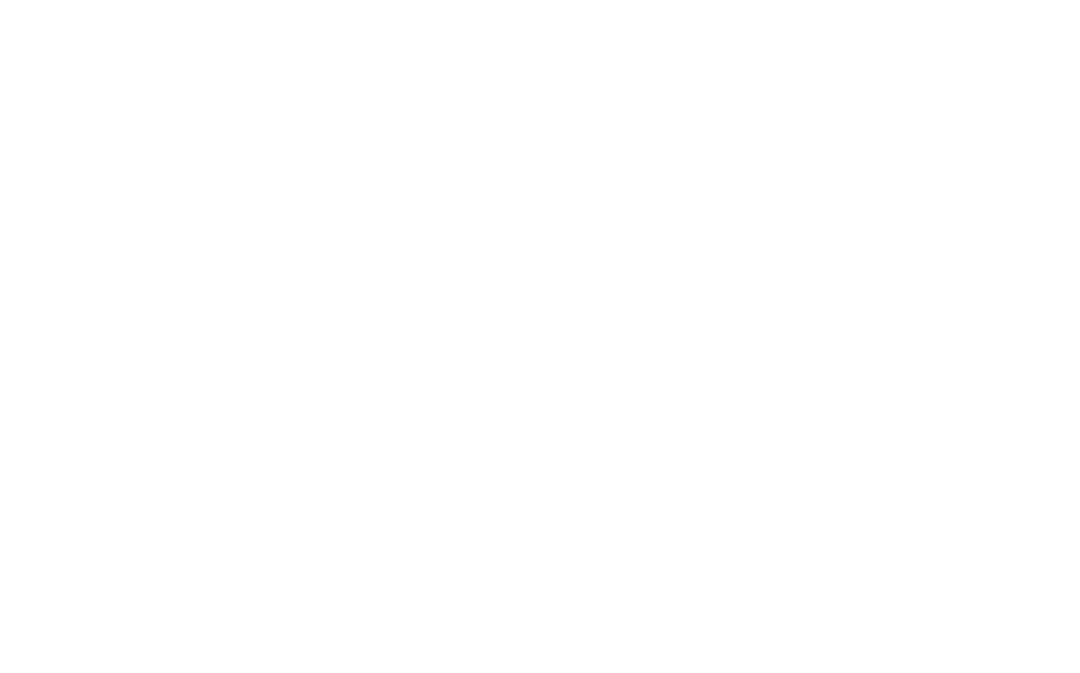 scroll, scrollTop: 0, scrollLeft: 0, axis: both 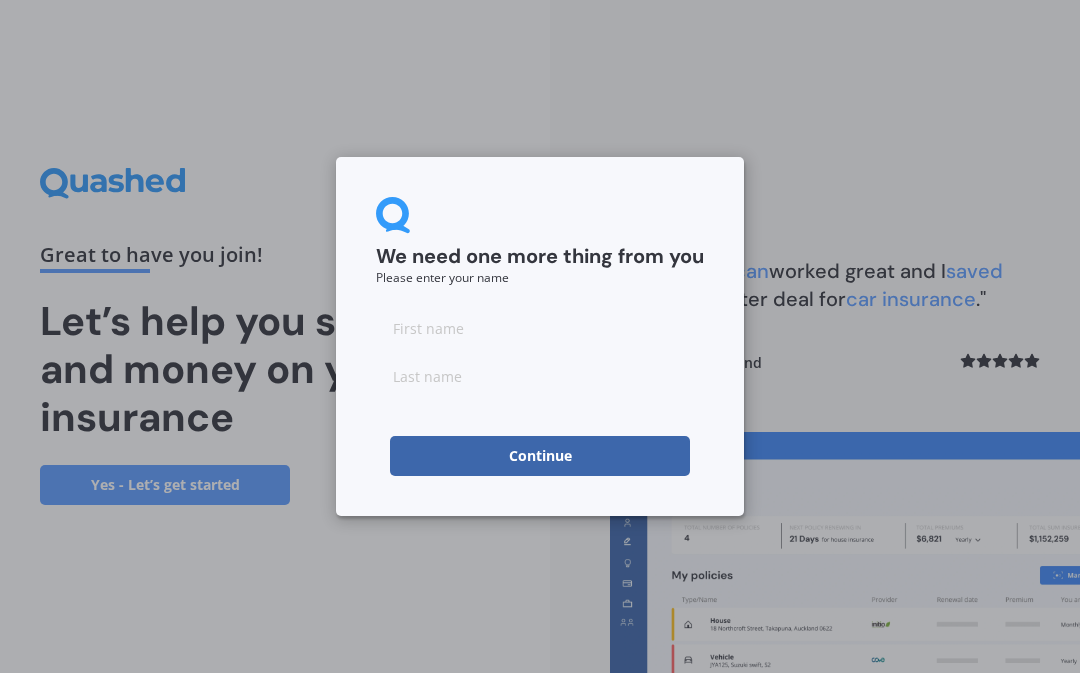 click at bounding box center (540, 328) 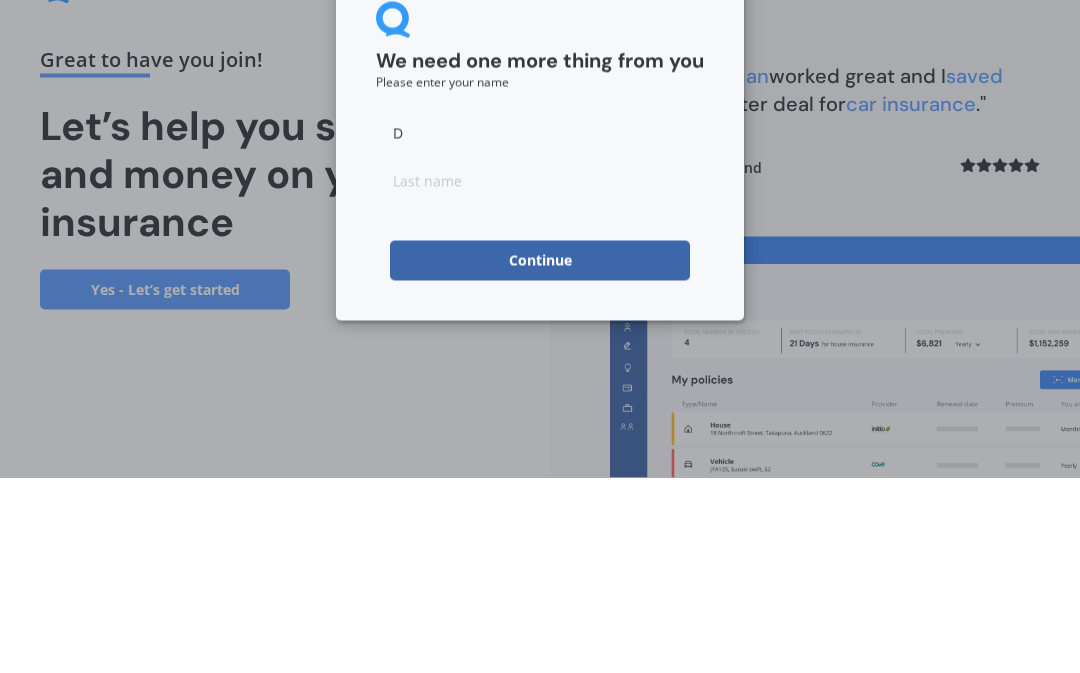 type on "D" 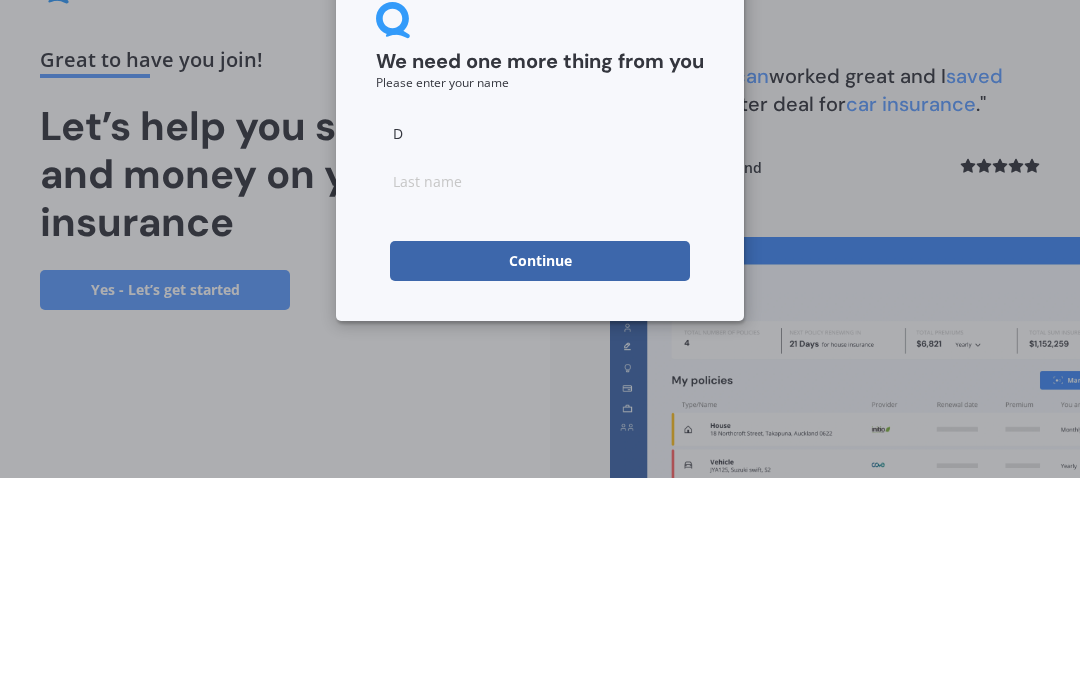 type 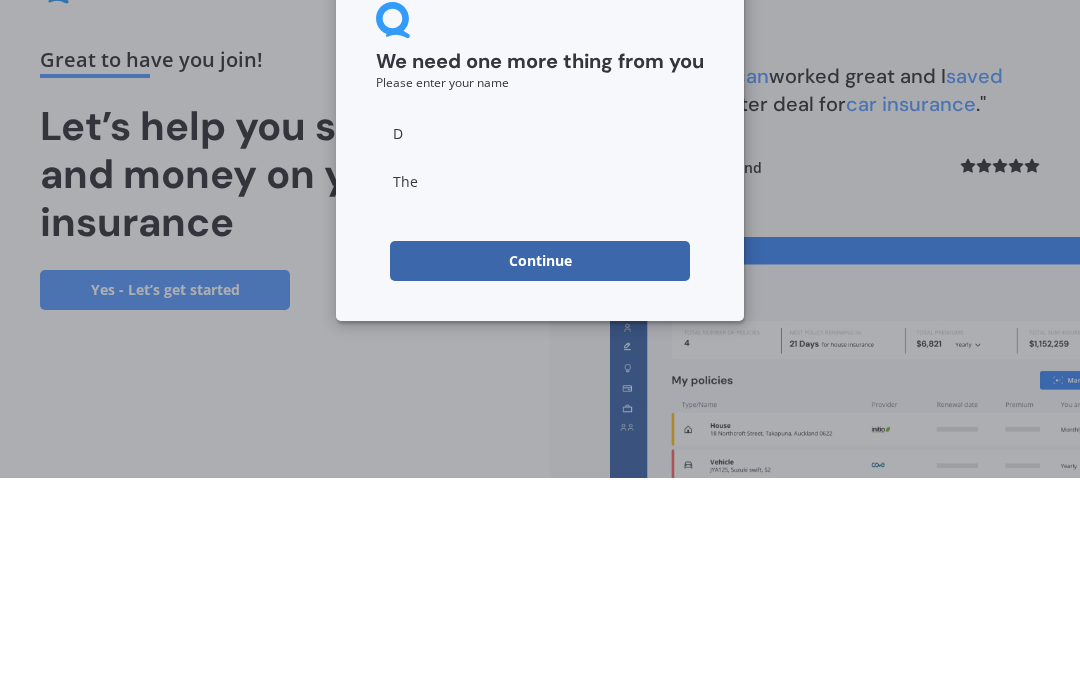 click on "Continue" at bounding box center (540, 456) 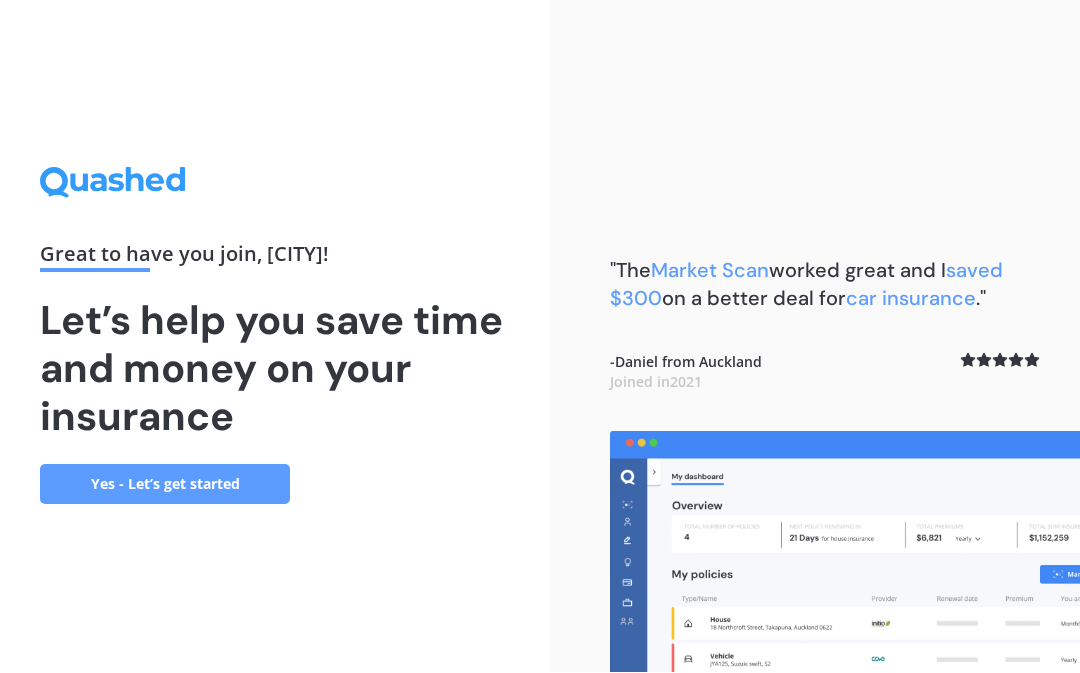 click on "Yes - Let’s get started" at bounding box center [165, 485] 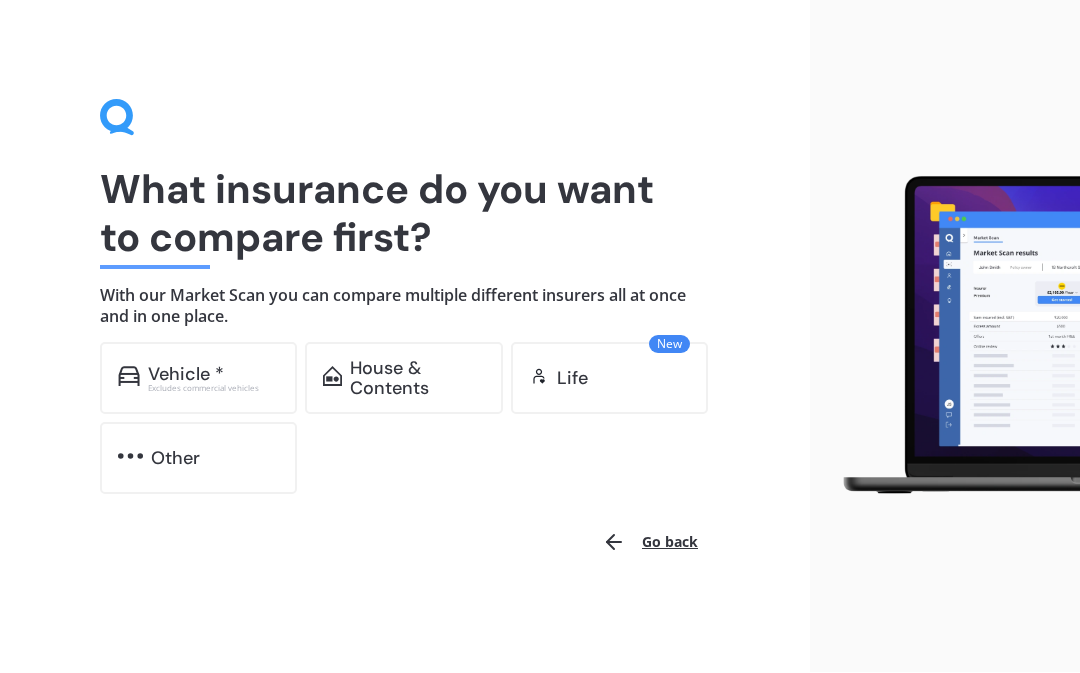 click on "Excludes commercial vehicles" at bounding box center (214, 389) 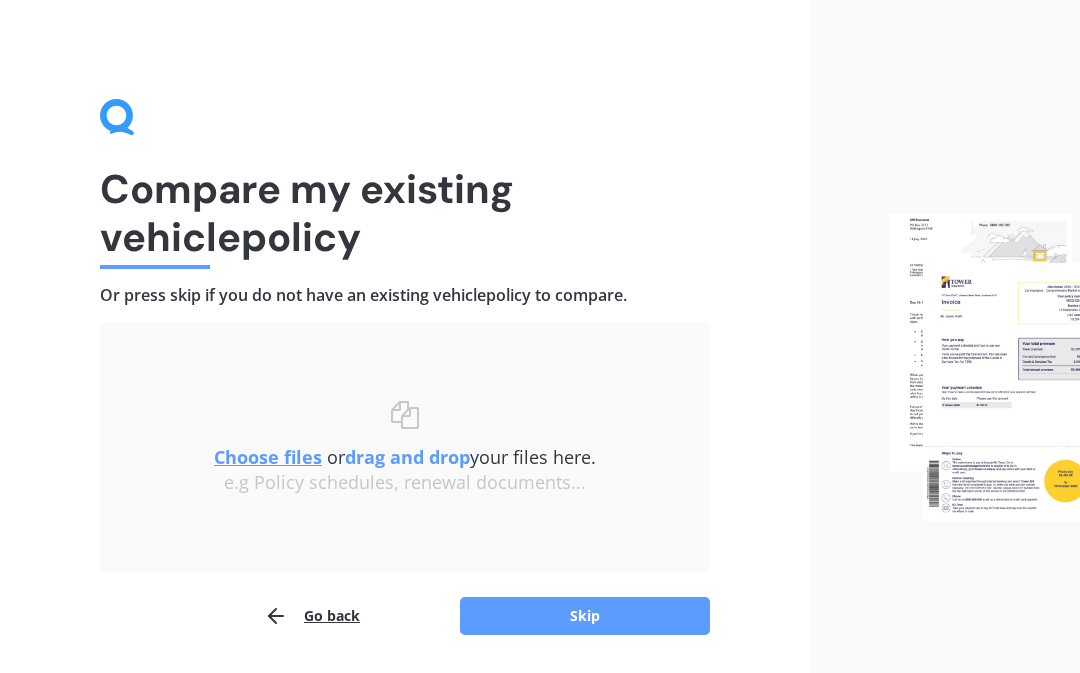 click on "Skip" at bounding box center (585, 616) 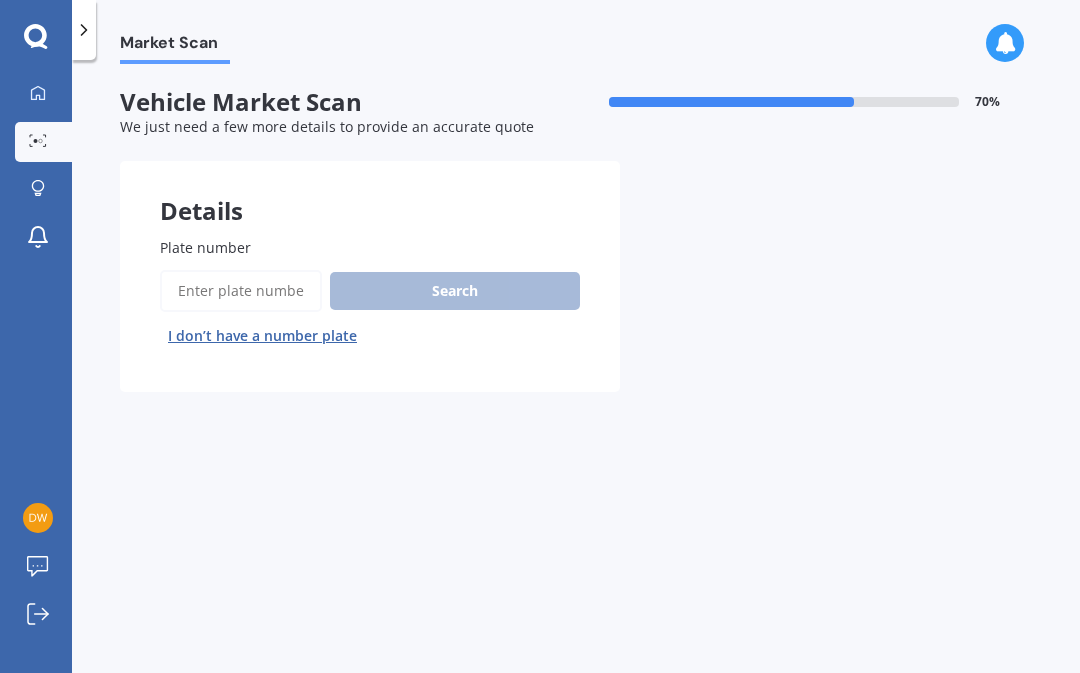 click on "Plate number" at bounding box center (241, 291) 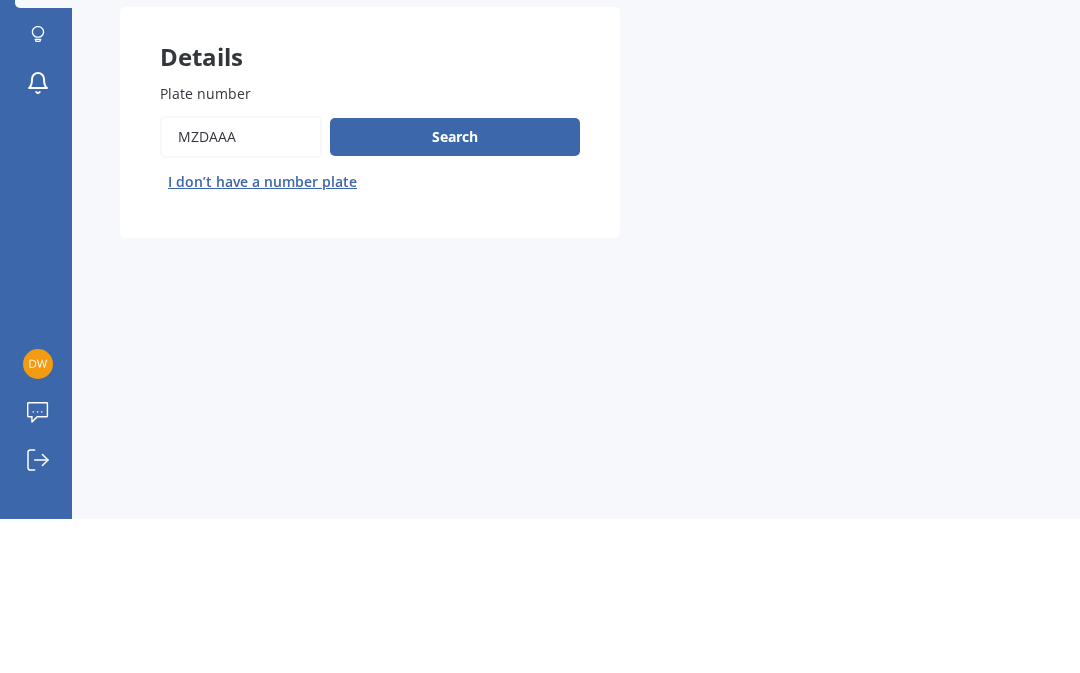 type on "Mzdaaa" 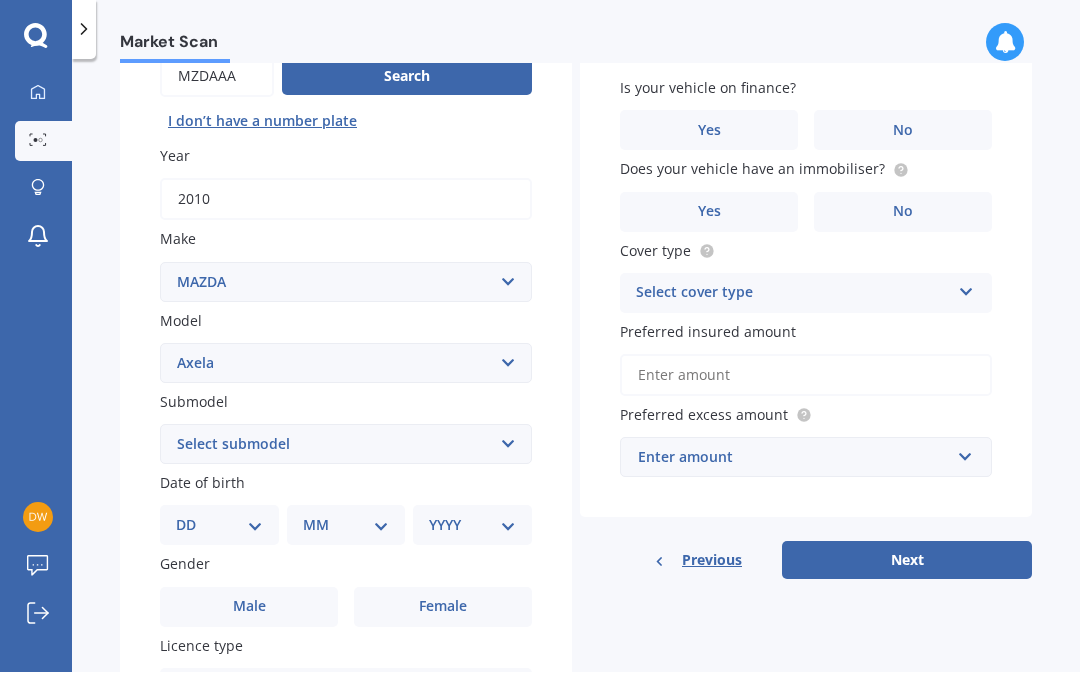 scroll, scrollTop: 217, scrollLeft: 0, axis: vertical 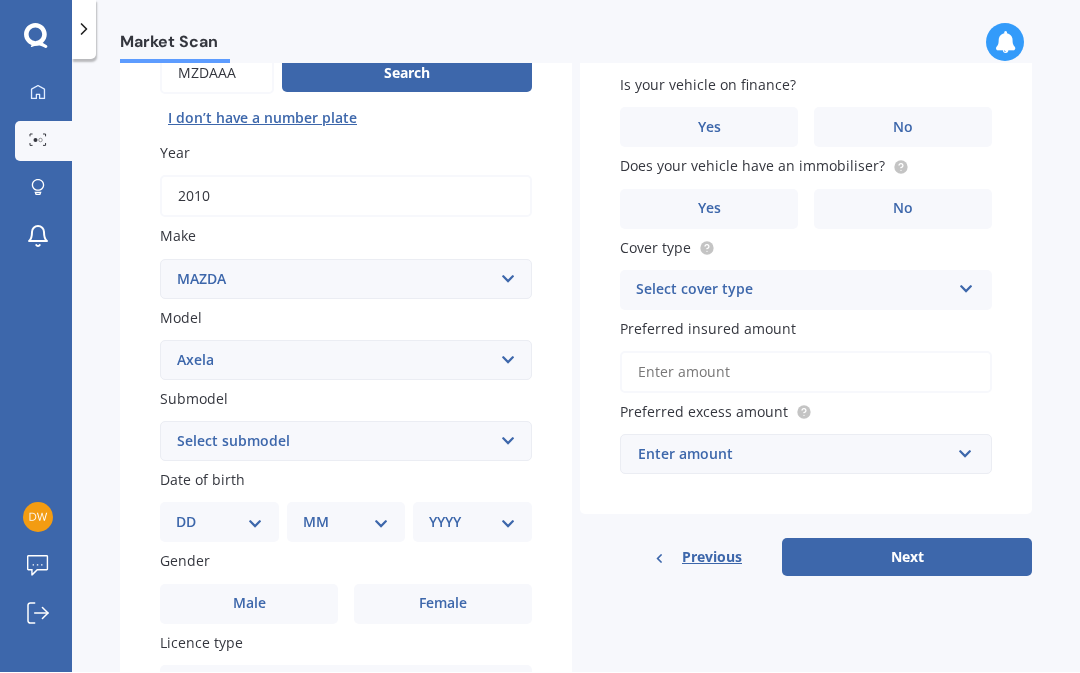 click on "DD 01 02 03 04 05 06 07 08 09 10 11 12 13 14 15 16 17 18 19 20 21 22 23 24 25 26 27 28 29 30 31" at bounding box center [219, 523] 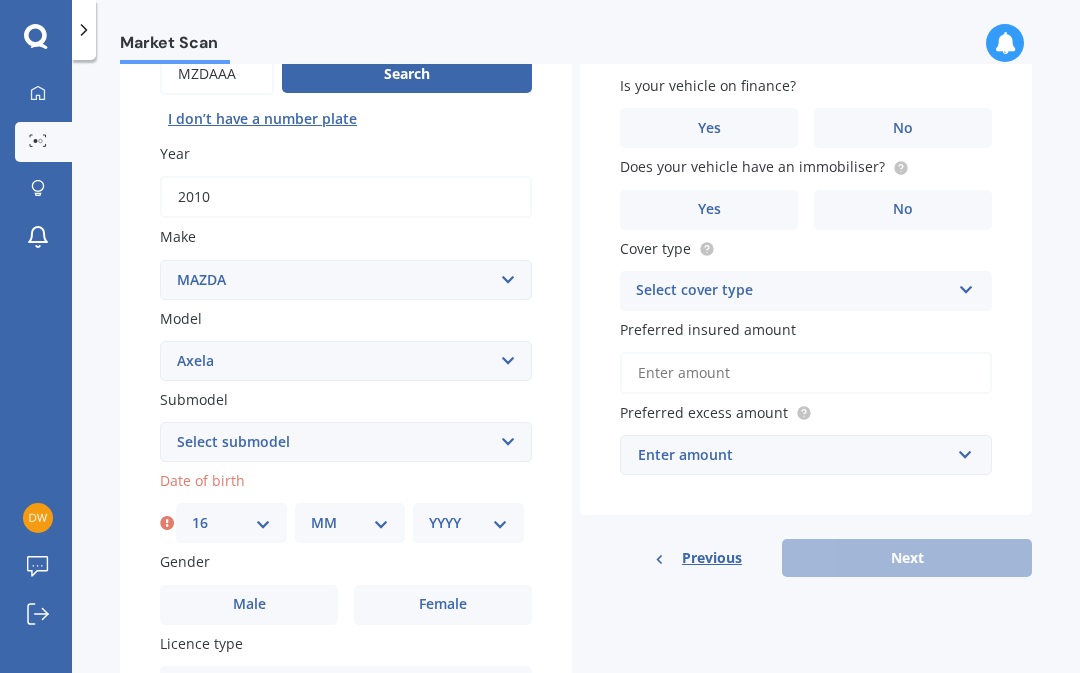 click on "MM 01 02 03 04 05 06 07 08 09 10 11 12" at bounding box center (350, 523) 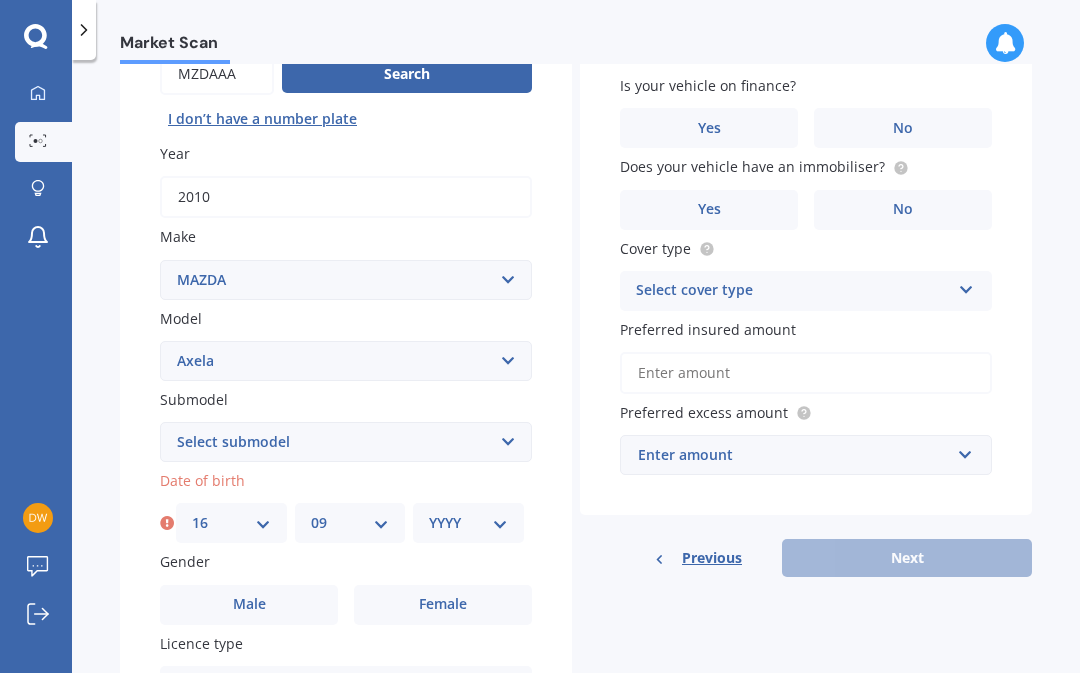 click on "YYYY 2025 2024 2023 2022 2021 2020 2019 2018 2017 2016 2015 2014 2013 2012 2011 2010 2009 2008 2007 2006 2005 2004 2003 2002 2001 2000 1999 1998 1997 1996 1995 1994 1993 1992 1991 1990 1989 1988 1987 1986 1985 1984 1983 1982 1981 1980 1979 1978 1977 1976 1975 1974 1973 1972 1971 1970 1969 1968 1967 1966 1965 1964 1963 1962 1961 1960 1959 1958 1957 1956 1955 1954 1953 1952 1951 1950 1949 1948 1947 1946 1945 1944 1943 1942 1941 1940 1939 1938 1937 1936 1935 1934 1933 1932 1931 1930 1929 1928 1927 1926" at bounding box center (468, 523) 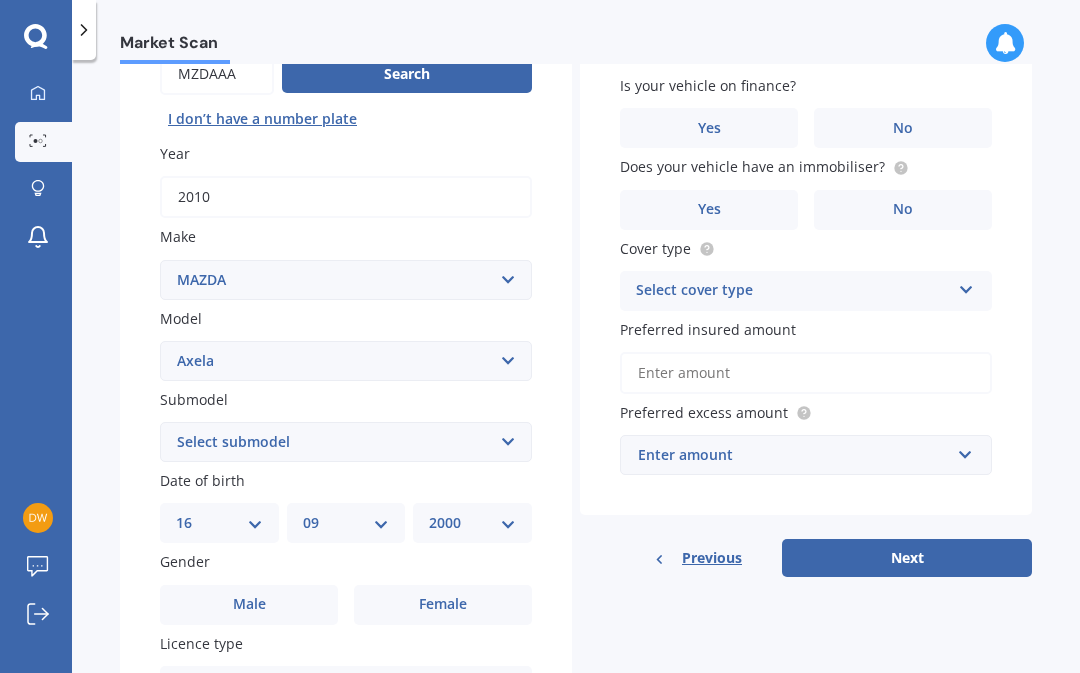 click on "Male" at bounding box center [249, 605] 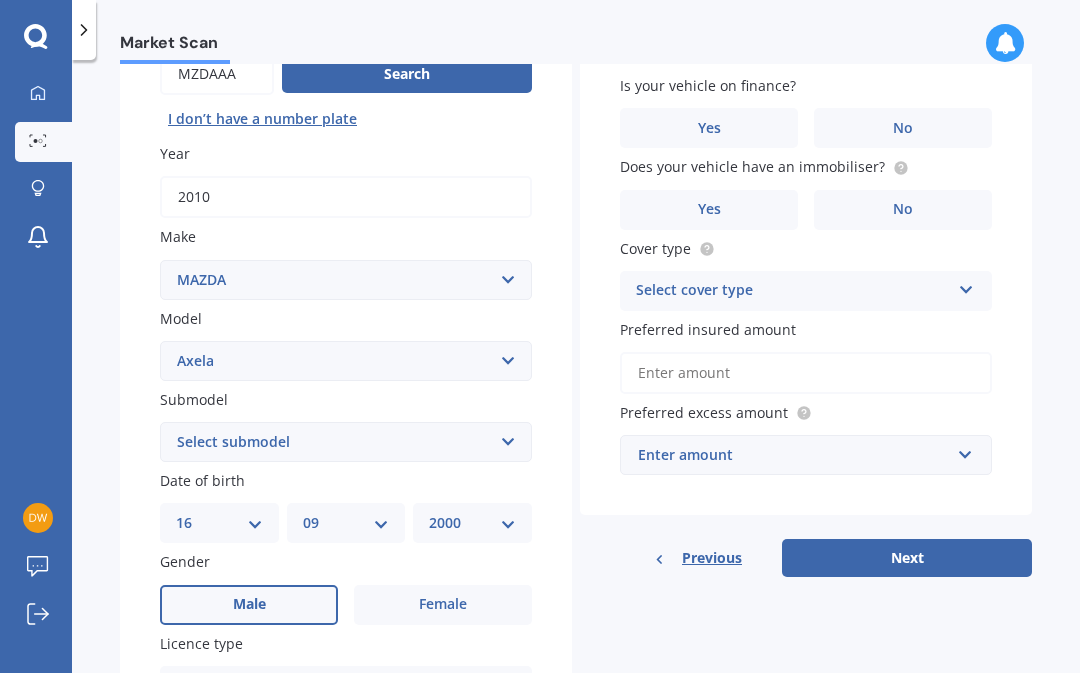 click at bounding box center (506, 681) 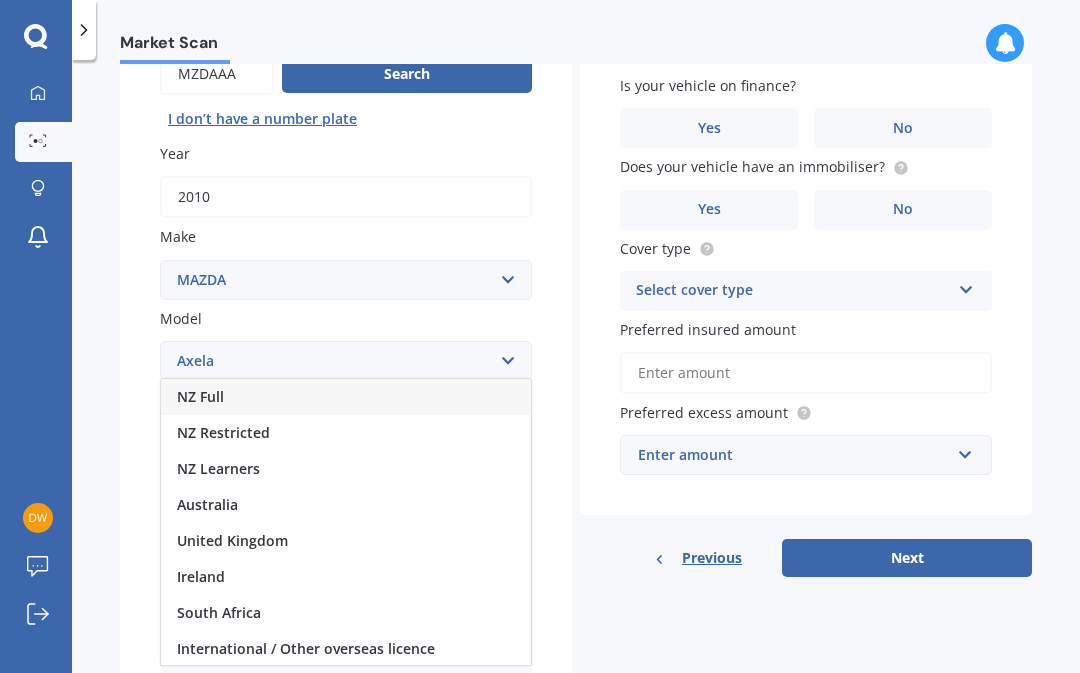 click on "NZ Full" at bounding box center [346, 397] 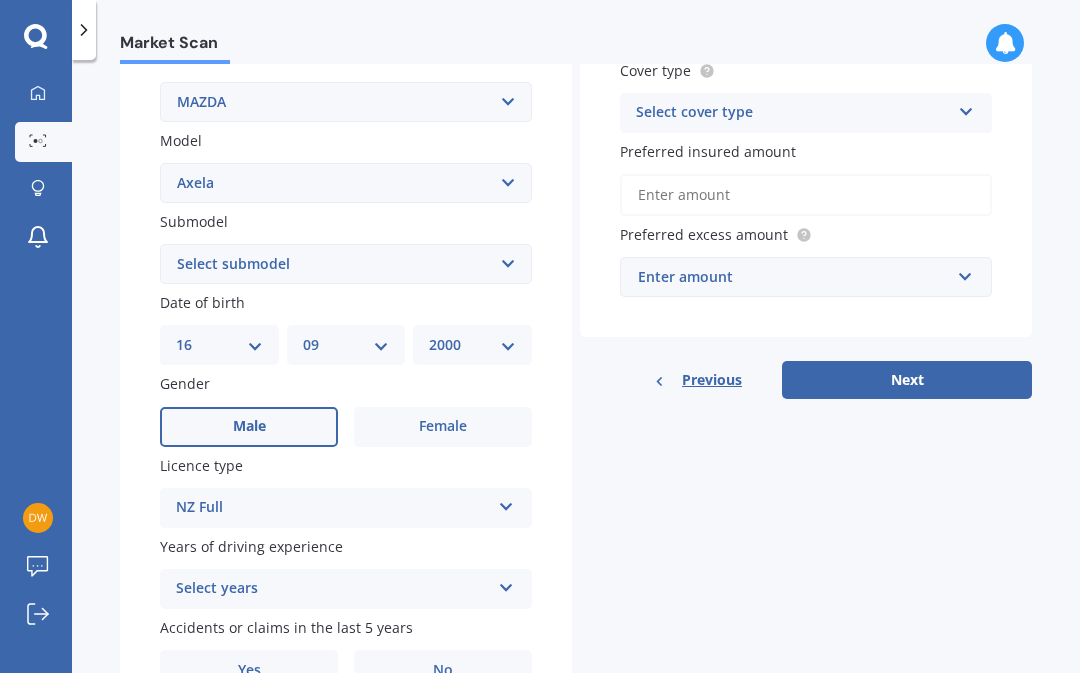 scroll, scrollTop: 395, scrollLeft: 0, axis: vertical 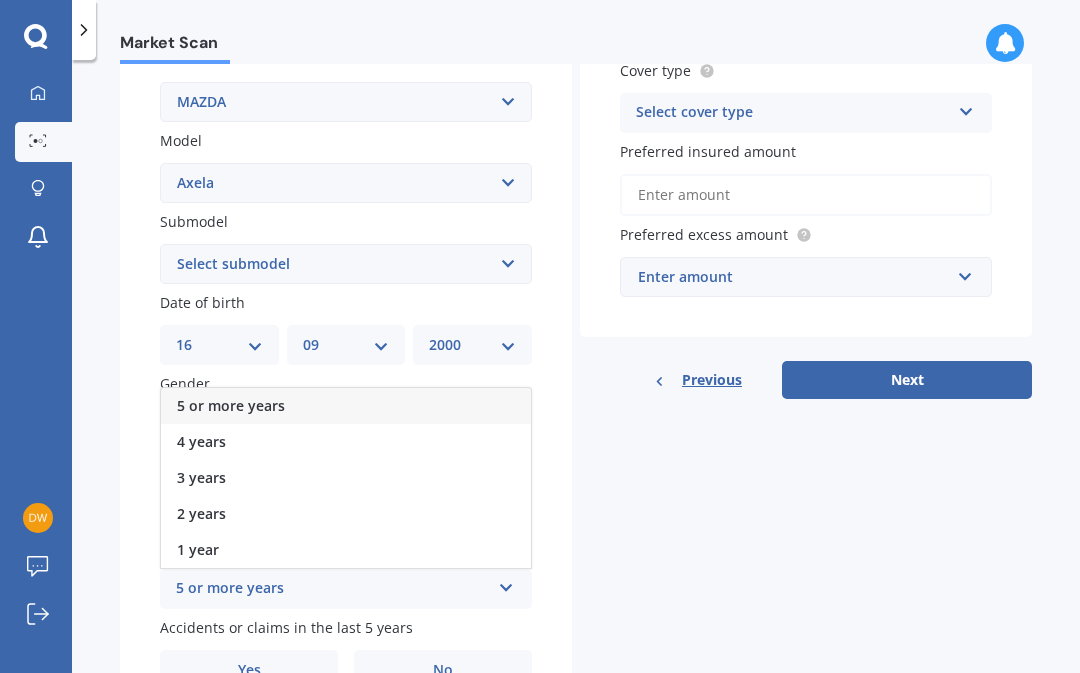 click on "5 or more years" at bounding box center (346, 406) 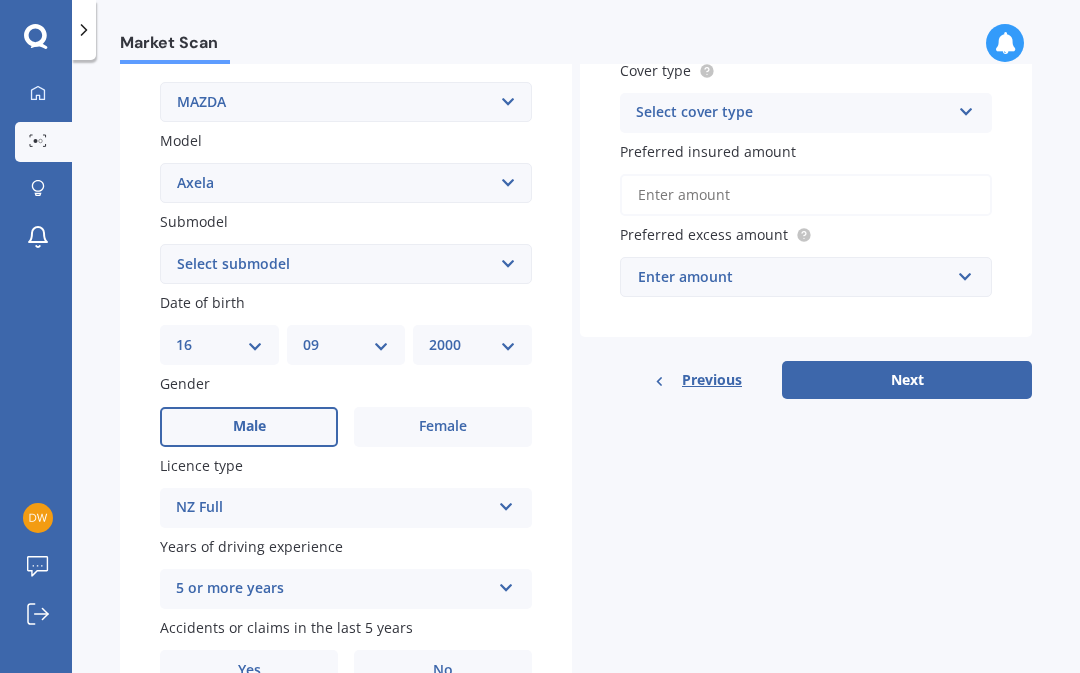 click on "No" at bounding box center [443, 427] 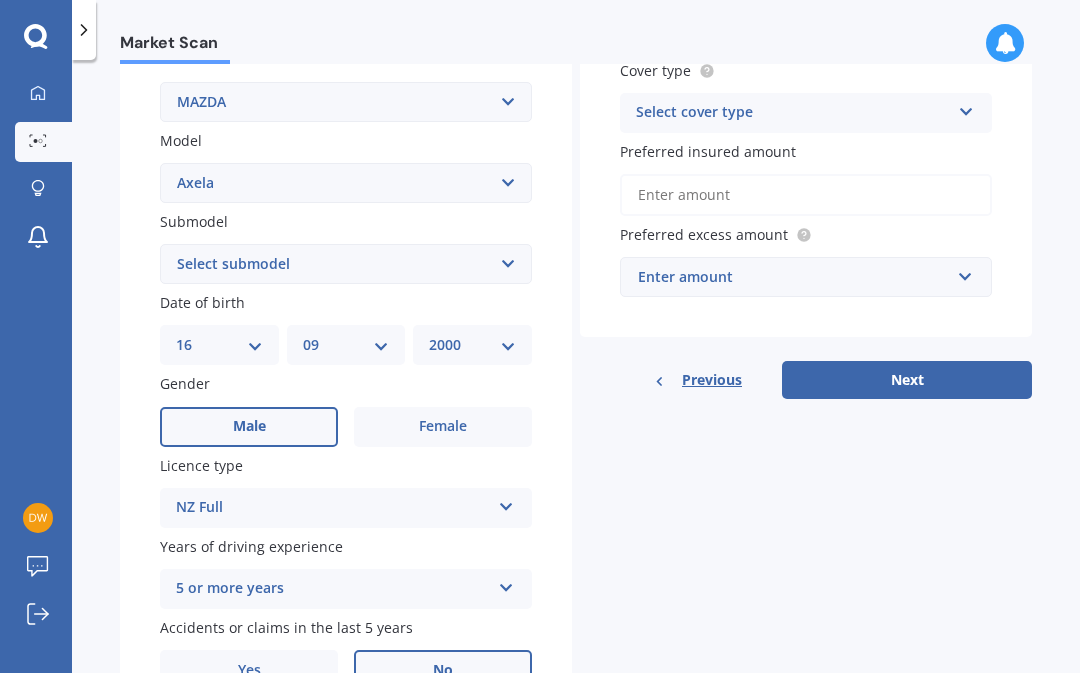 scroll, scrollTop: 0, scrollLeft: 0, axis: both 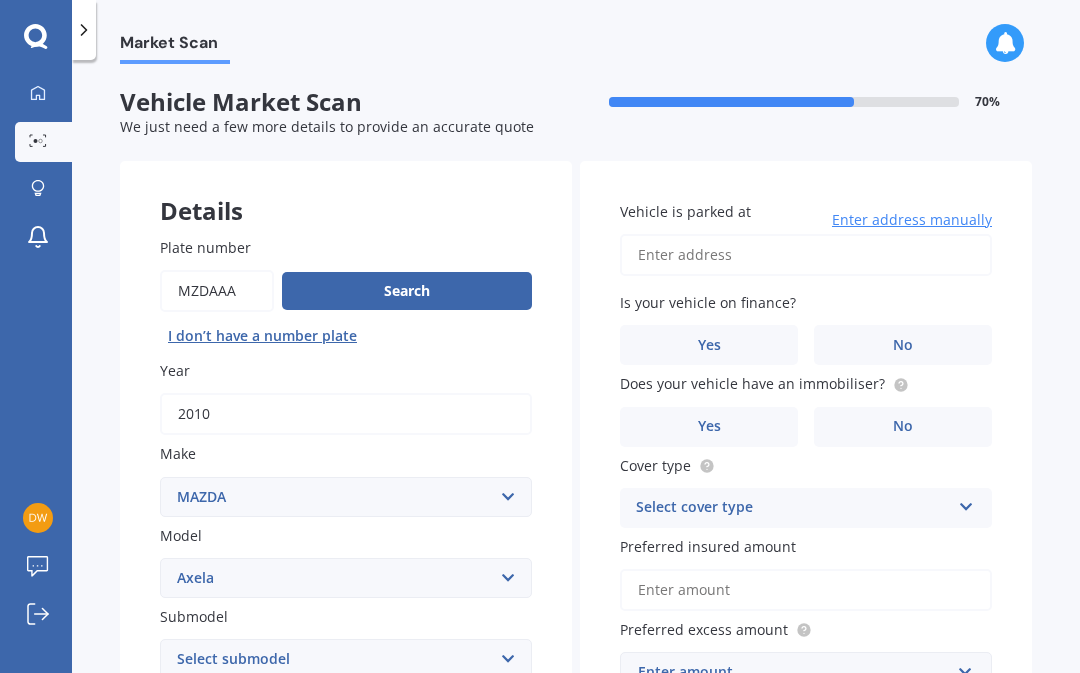 click on "Vehicle is parked at" at bounding box center (806, 255) 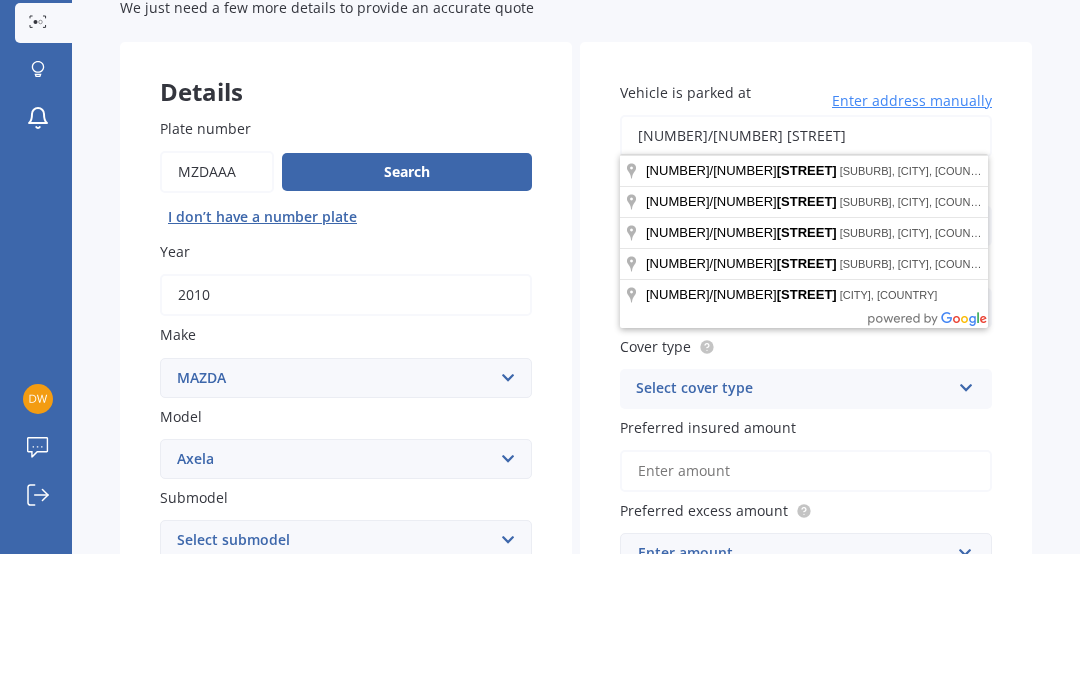 type on "[NUMBER]/[NUMBER] [STREET]" 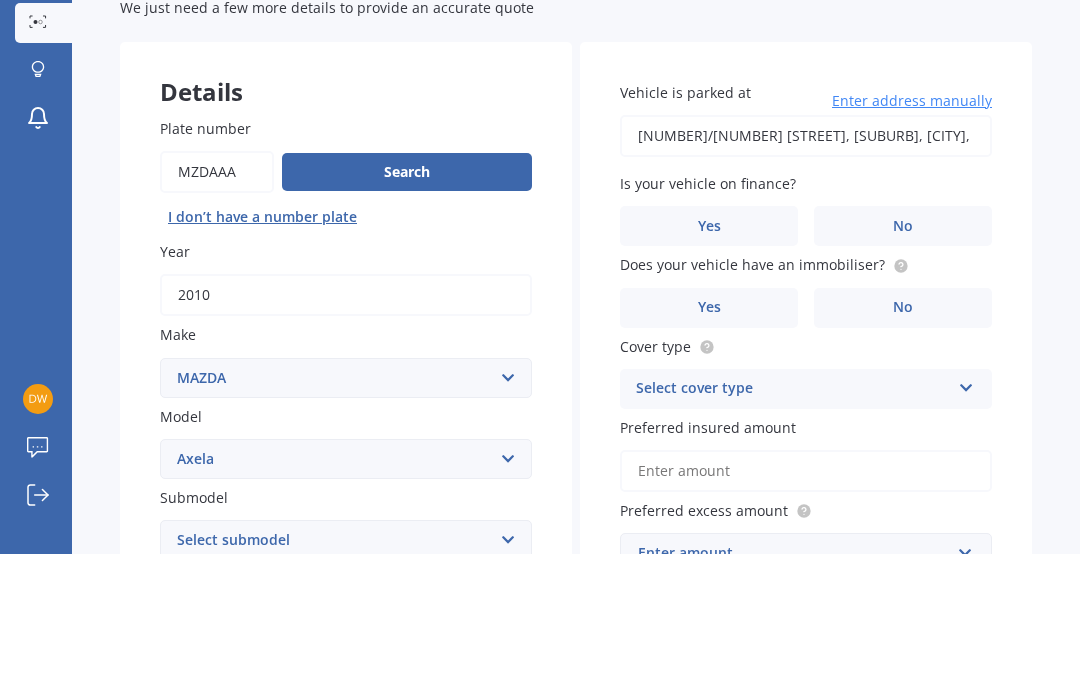 scroll, scrollTop: 92, scrollLeft: 0, axis: vertical 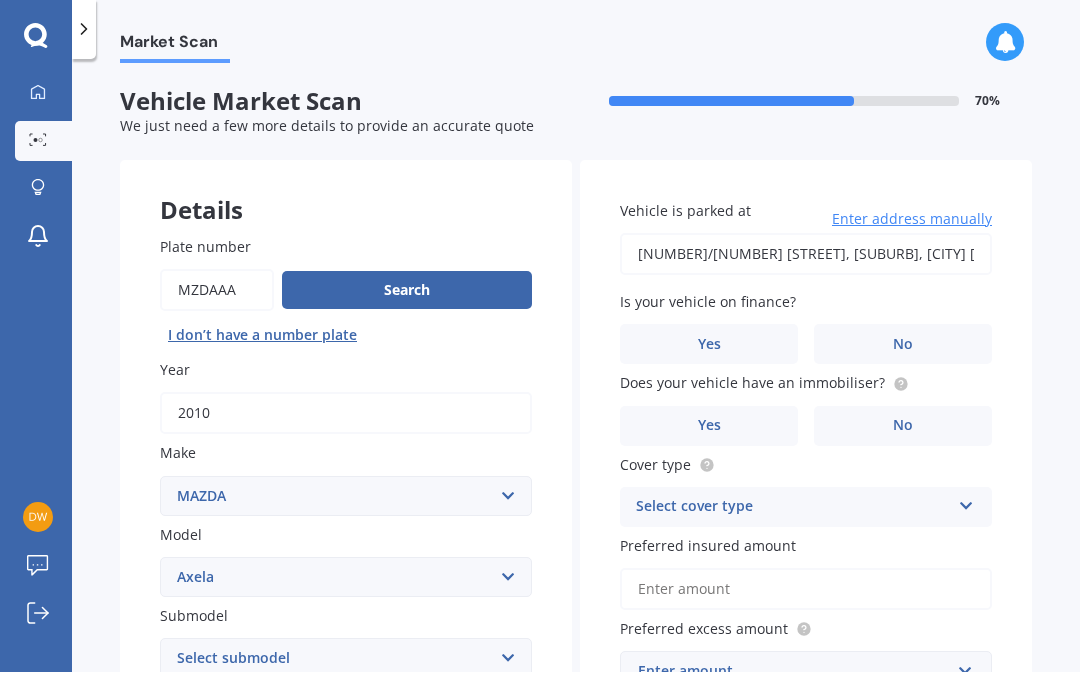 click on "No" at bounding box center [443, 822] 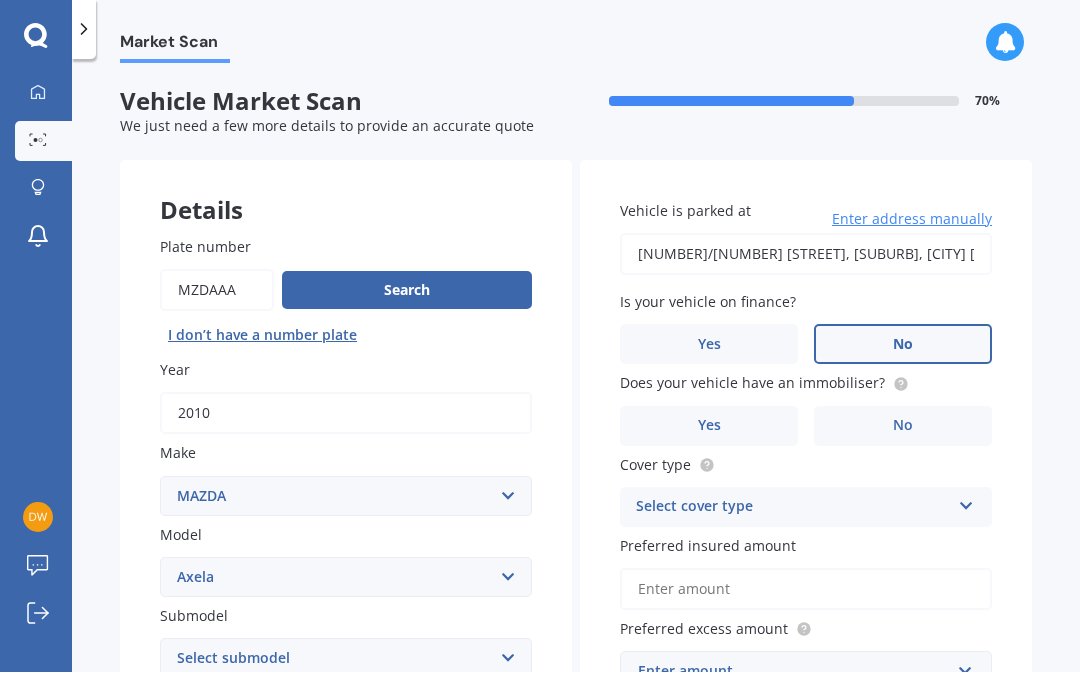 click on "Yes" at bounding box center (249, 822) 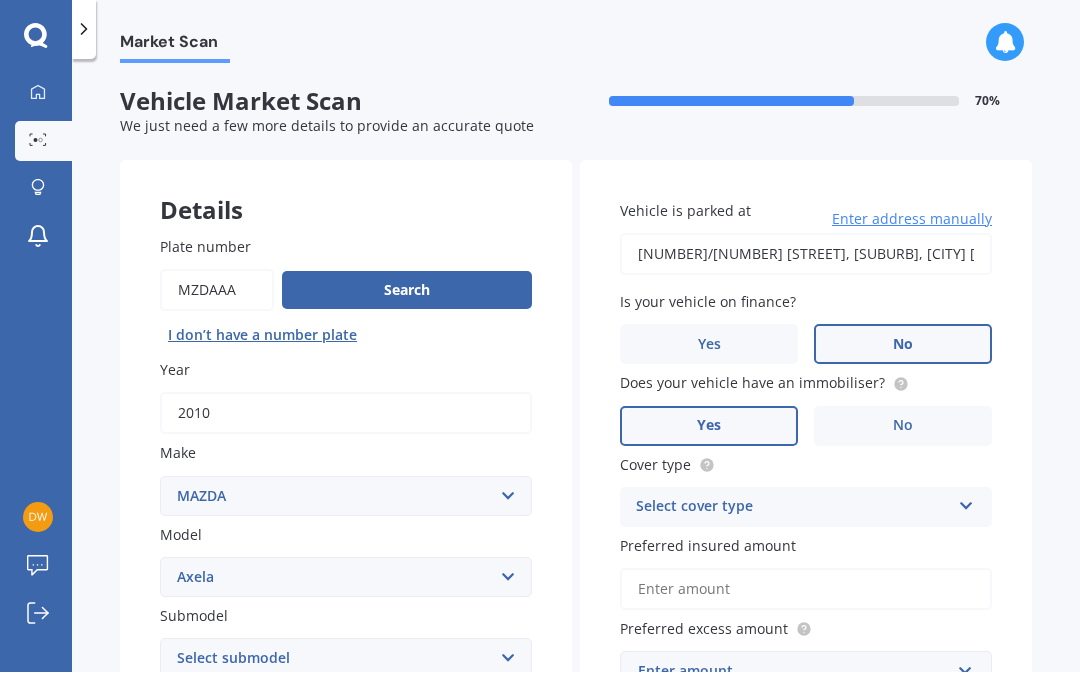 click at bounding box center [506, 898] 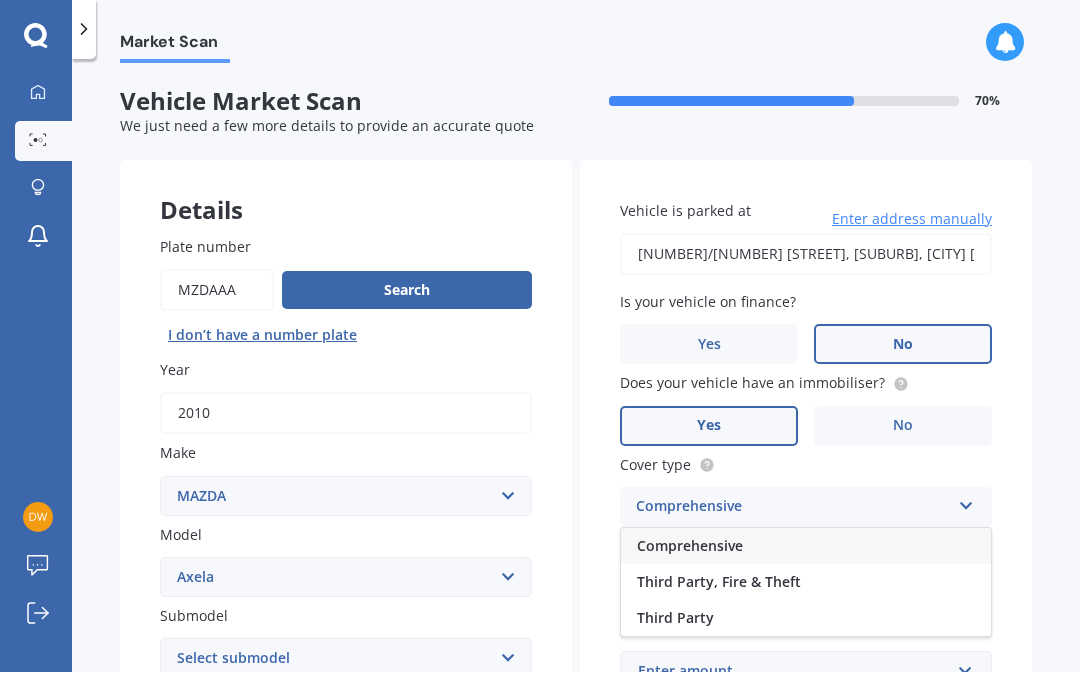 click on "Comprehensive" at bounding box center [806, 547] 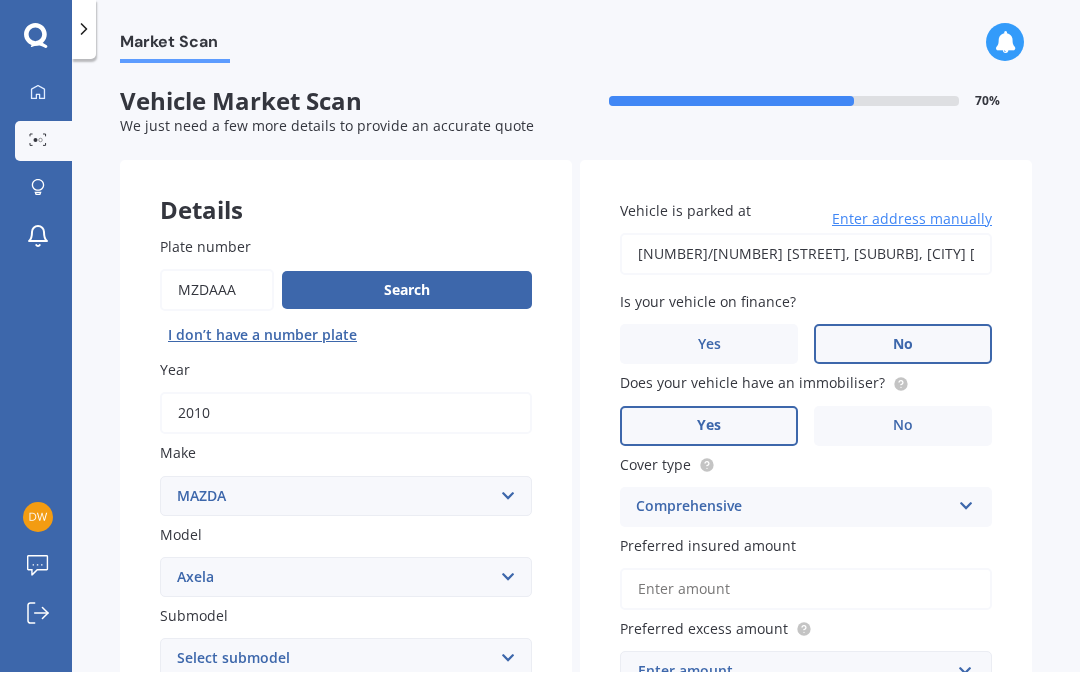 click on "Preferred insured amount" at bounding box center [806, 590] 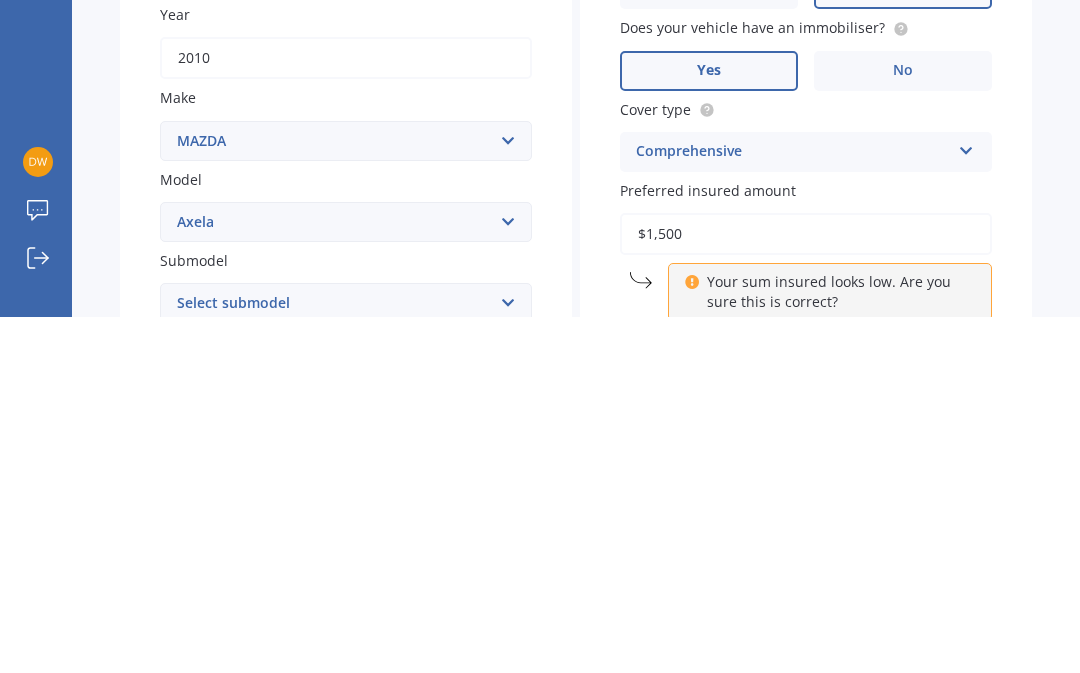 type on "$15,000" 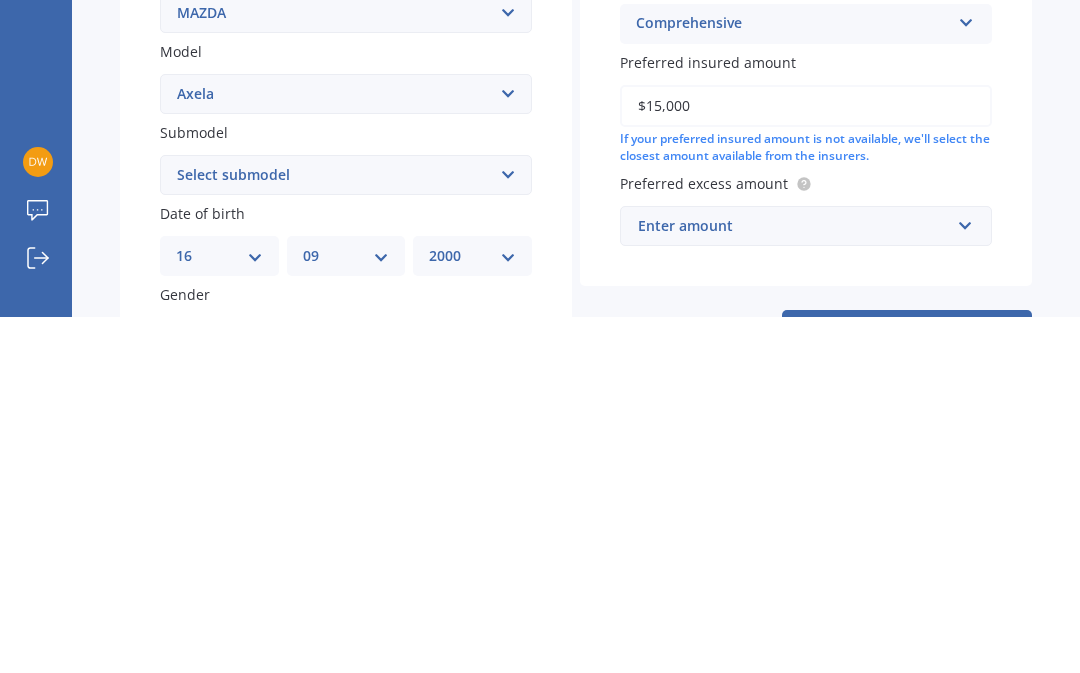 scroll, scrollTop: 125, scrollLeft: 0, axis: vertical 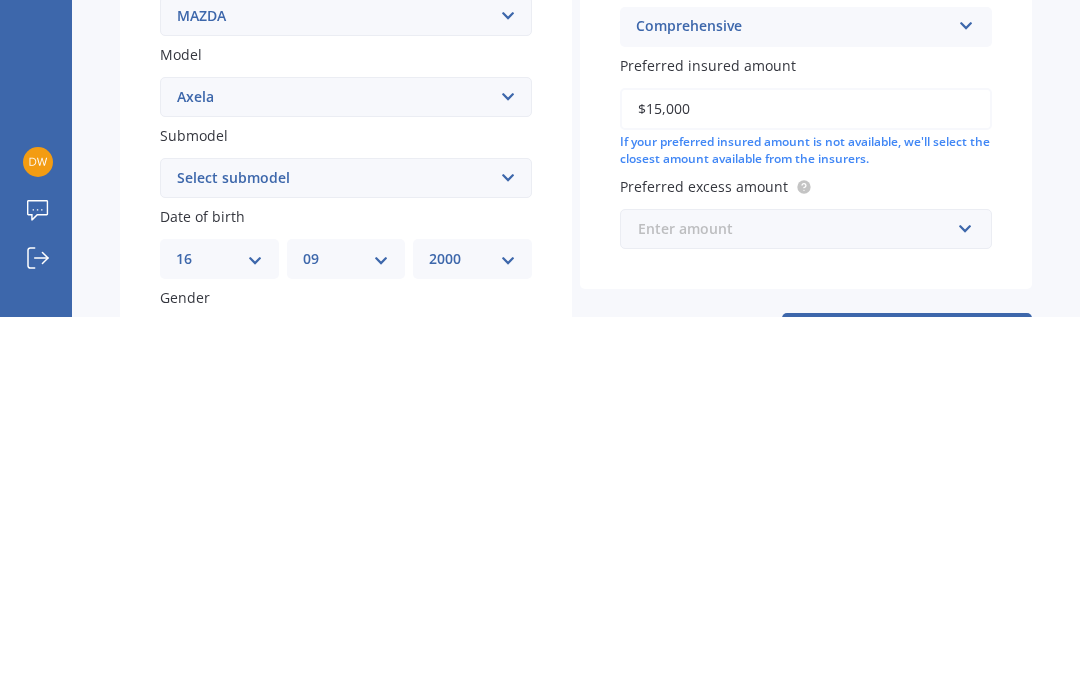 click at bounding box center [799, 585] 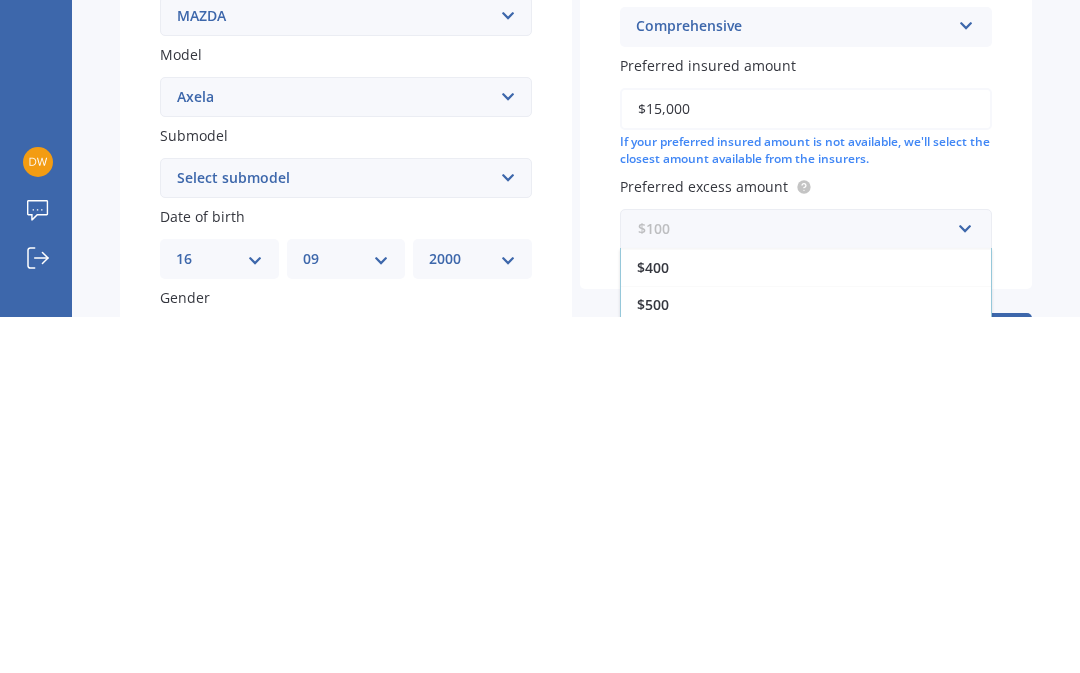 scroll, scrollTop: 36, scrollLeft: 0, axis: vertical 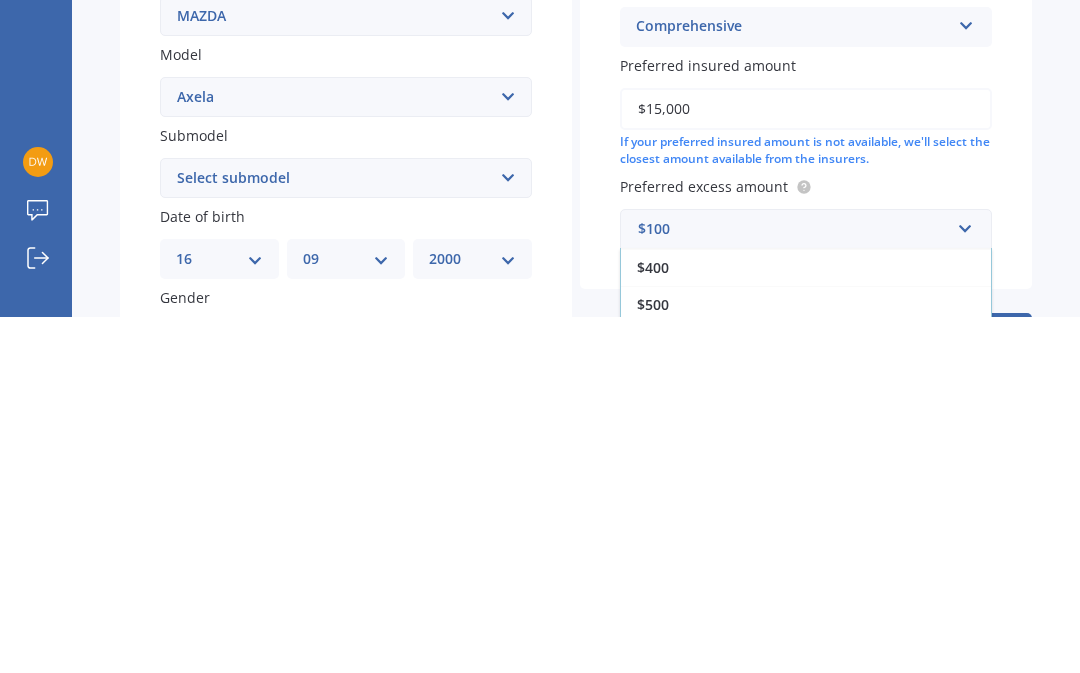 click on "$750" at bounding box center (806, 697) 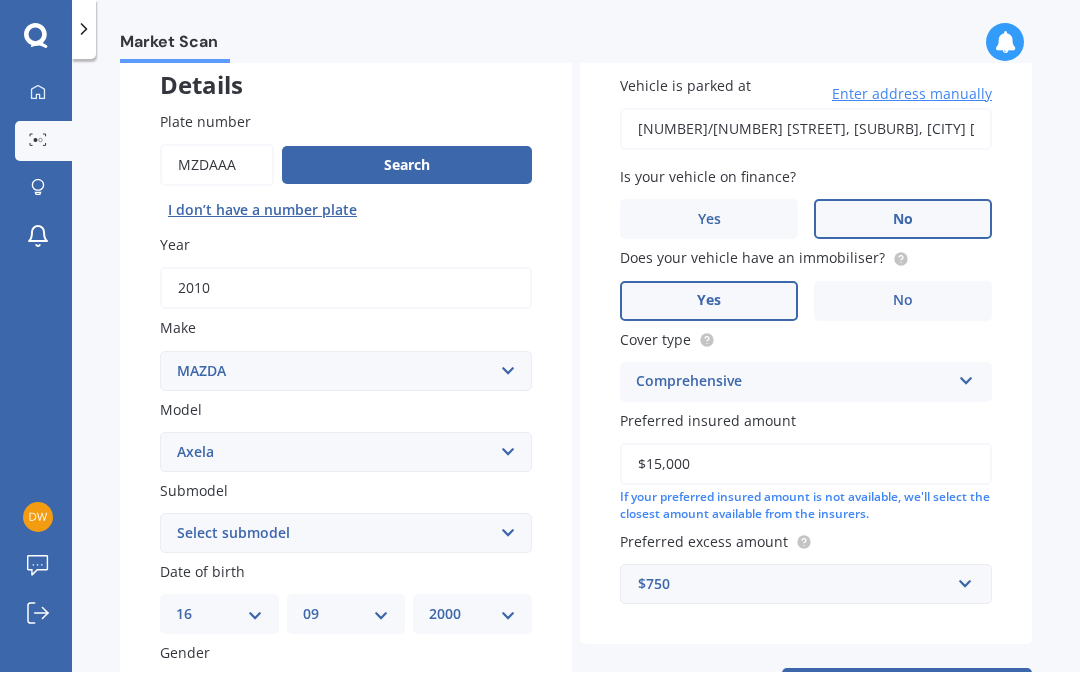 click on "Next" at bounding box center (907, 688) 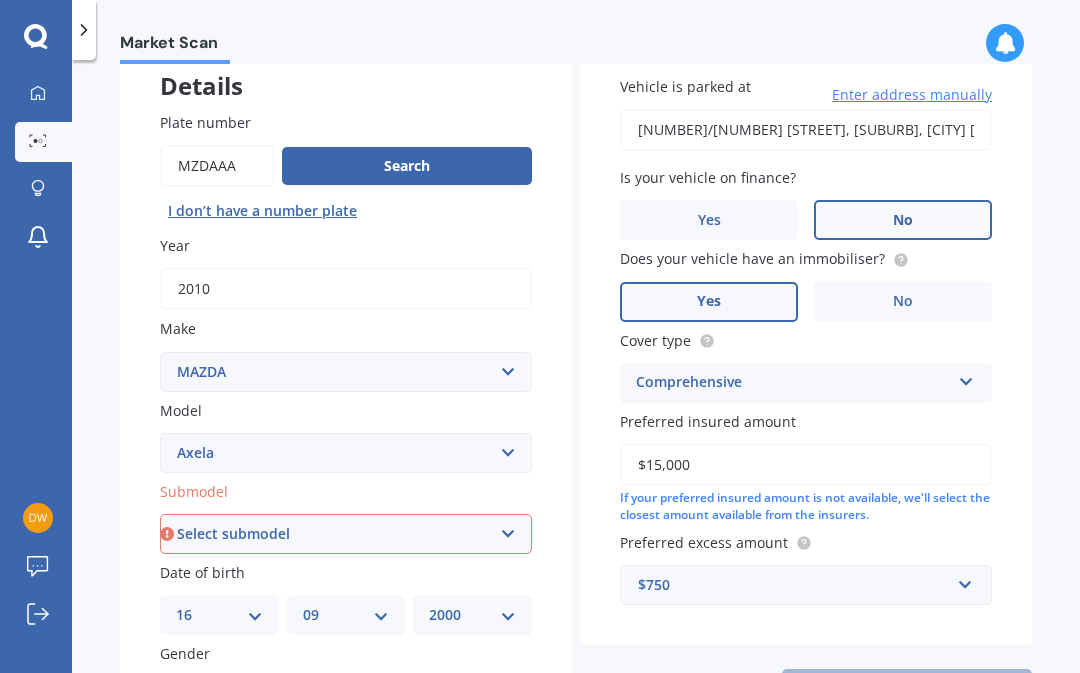 click on "Select submodel (All other) 2.3 Sporthatch 2.3 turbo Hatchback Hatchback turbo diesel Hybrid SP23 Sporthatch diesel" at bounding box center (346, 534) 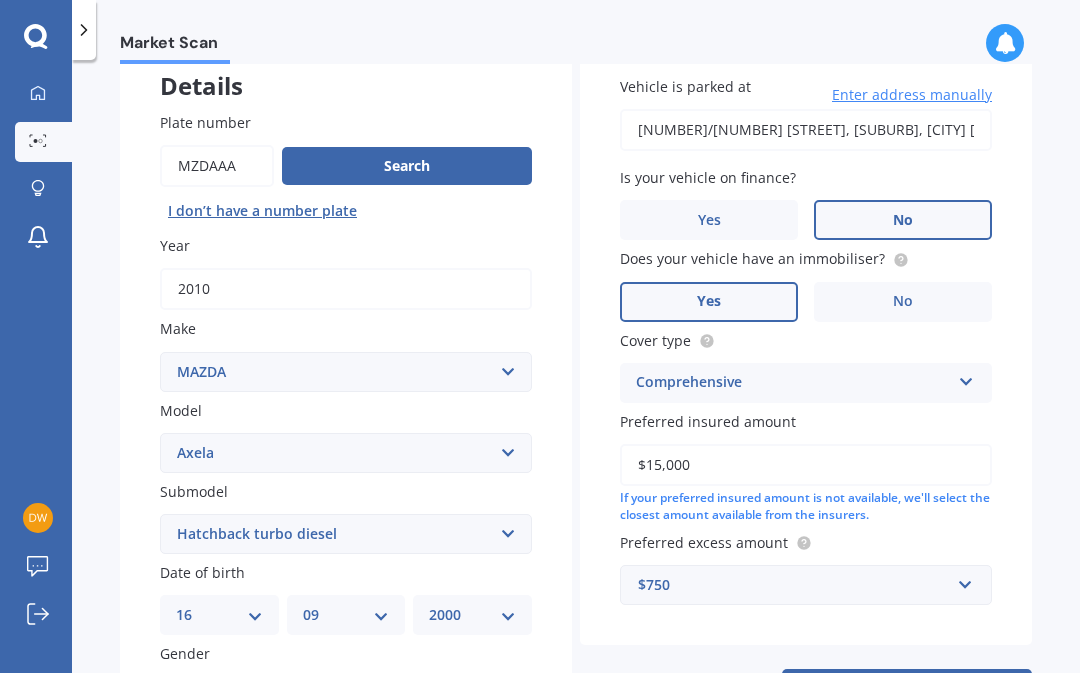 click on "Select submodel (All other) 2.3 Sporthatch 2.3 turbo Hatchback Hatchback turbo diesel Hybrid SP23 Sporthatch diesel" at bounding box center [346, 534] 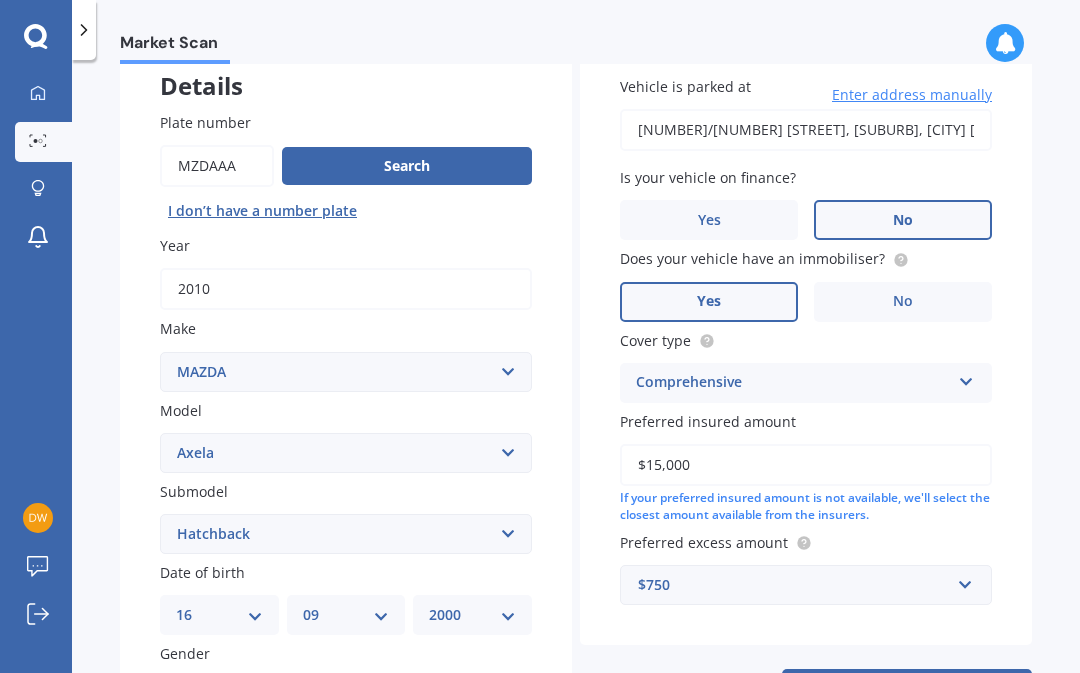 click on "Select submodel (All other) 2.3 Sporthatch 2.3 turbo Hatchback Hatchback turbo diesel Hybrid SP23 Sporthatch diesel" at bounding box center [346, 534] 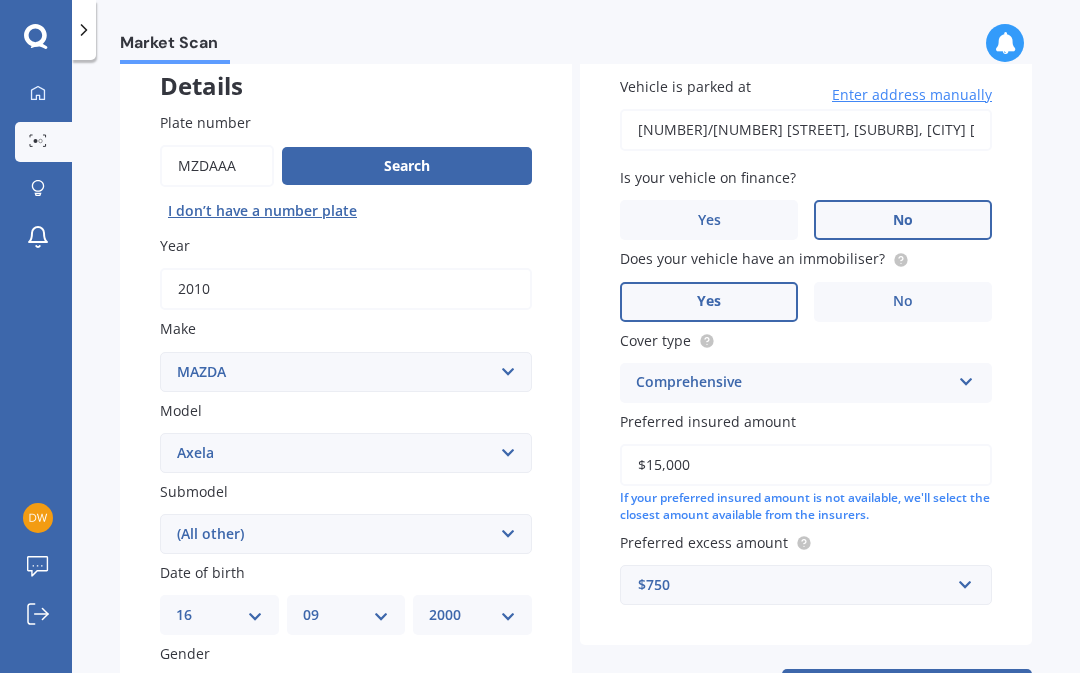 click on "Next" at bounding box center [907, 688] 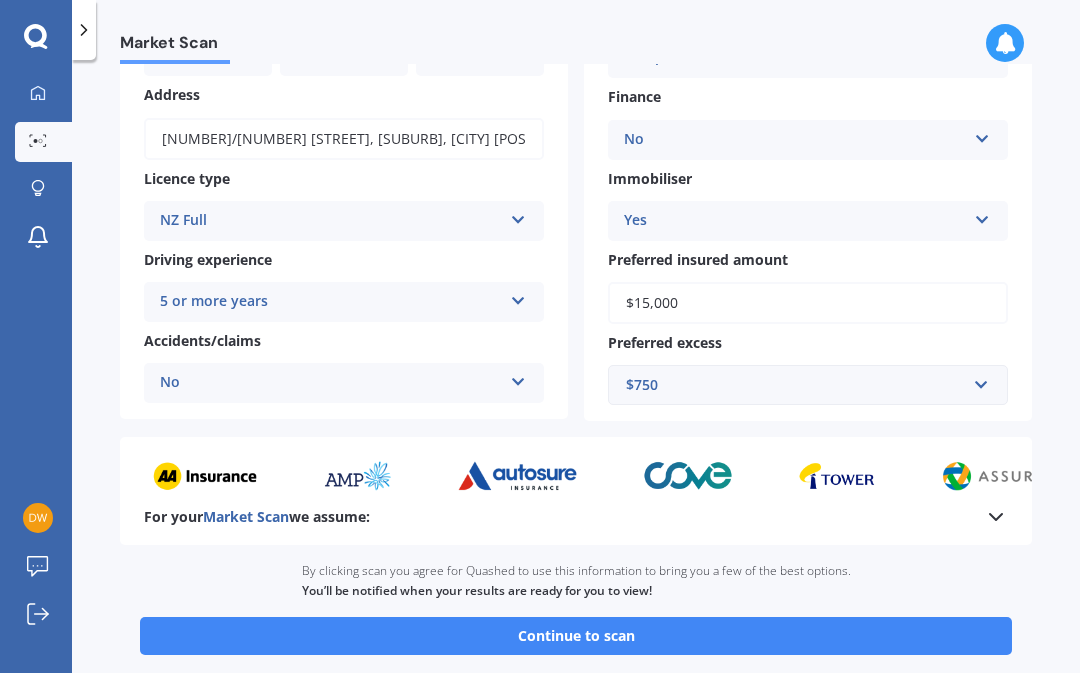 scroll, scrollTop: 254, scrollLeft: 0, axis: vertical 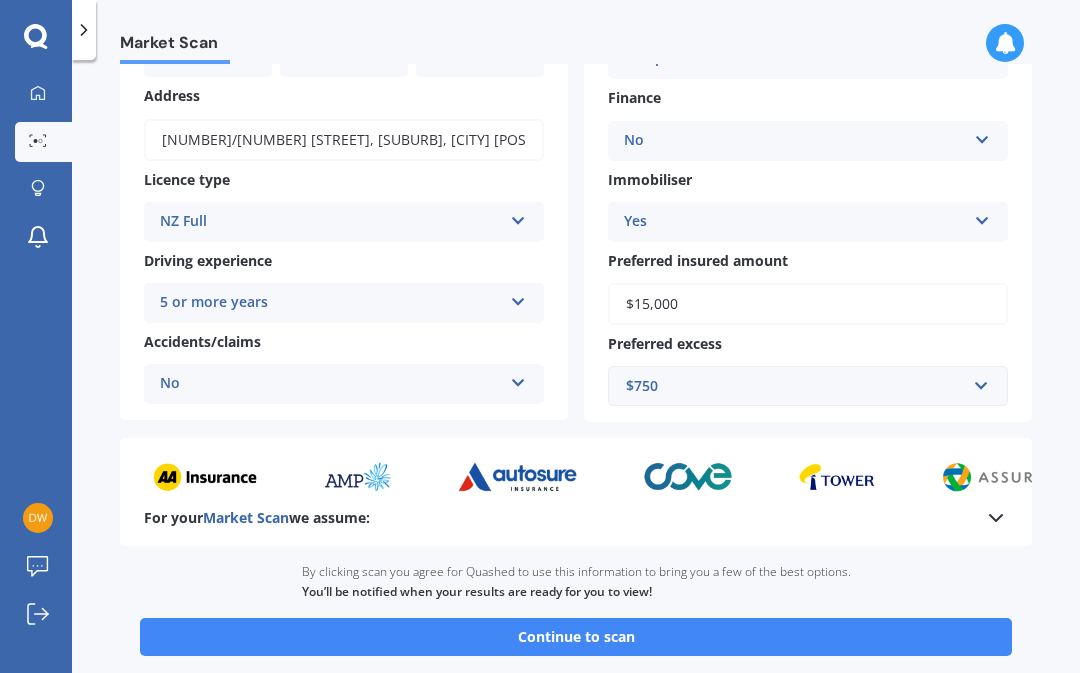 click at bounding box center (996, 518) 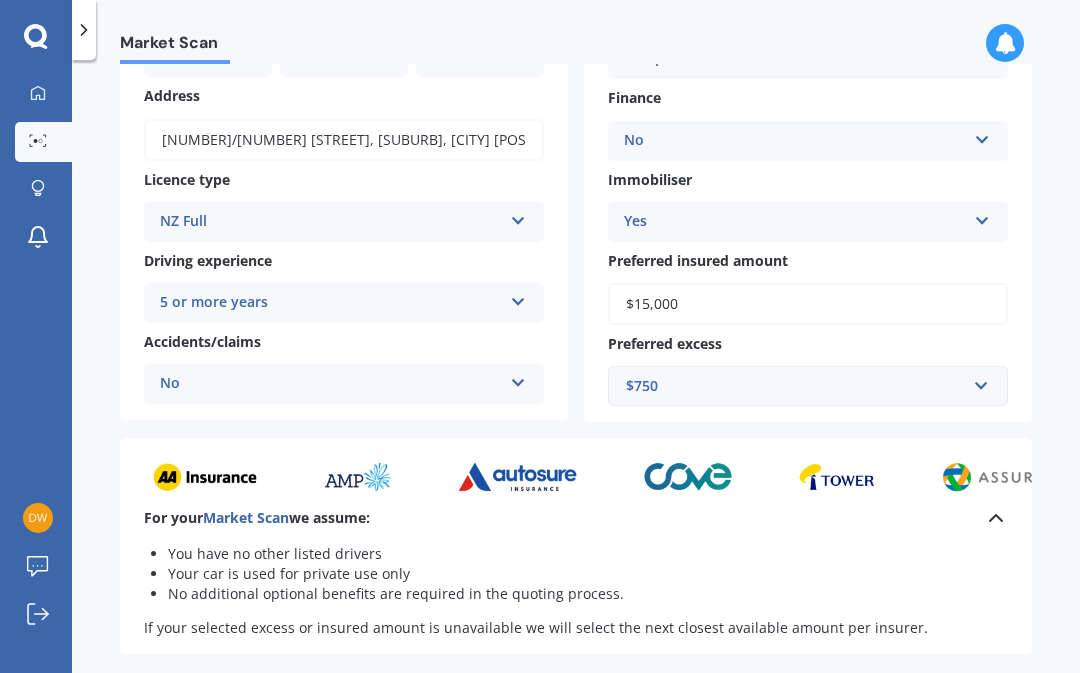 click on "Continue to scan" at bounding box center (576, 745) 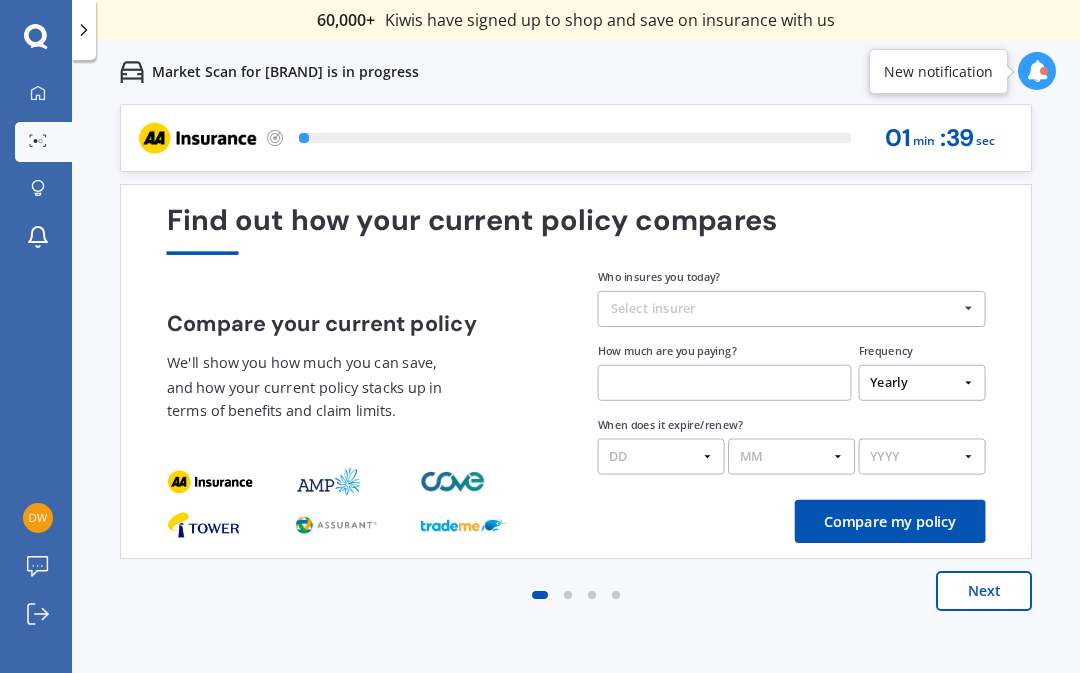 scroll, scrollTop: 0, scrollLeft: 0, axis: both 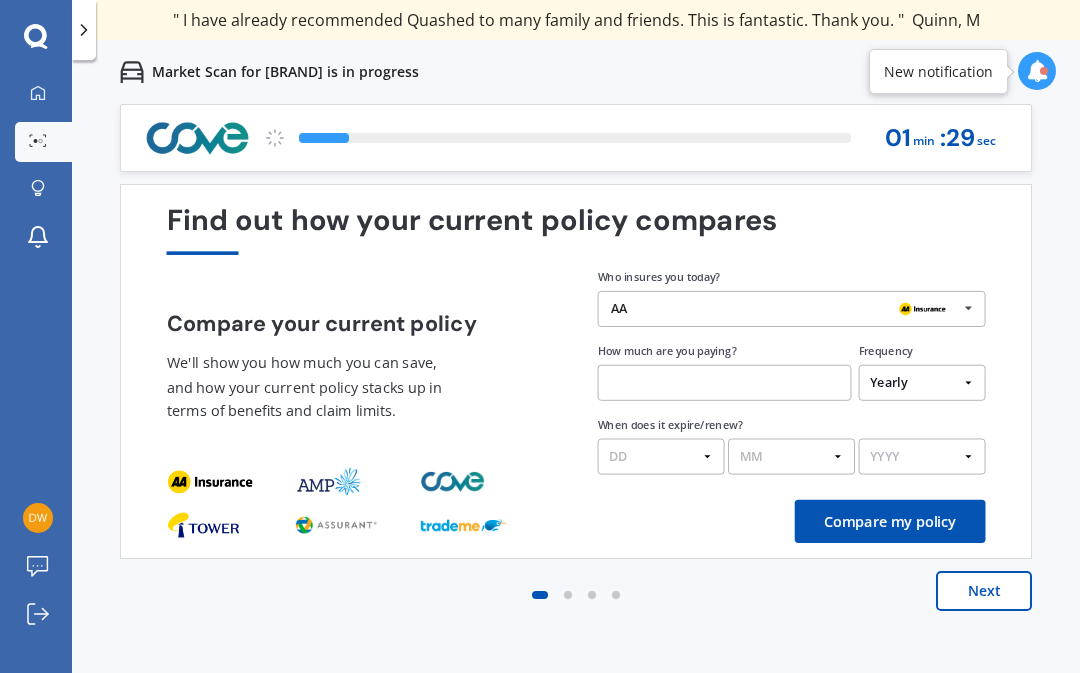 click on "Next" at bounding box center [984, 591] 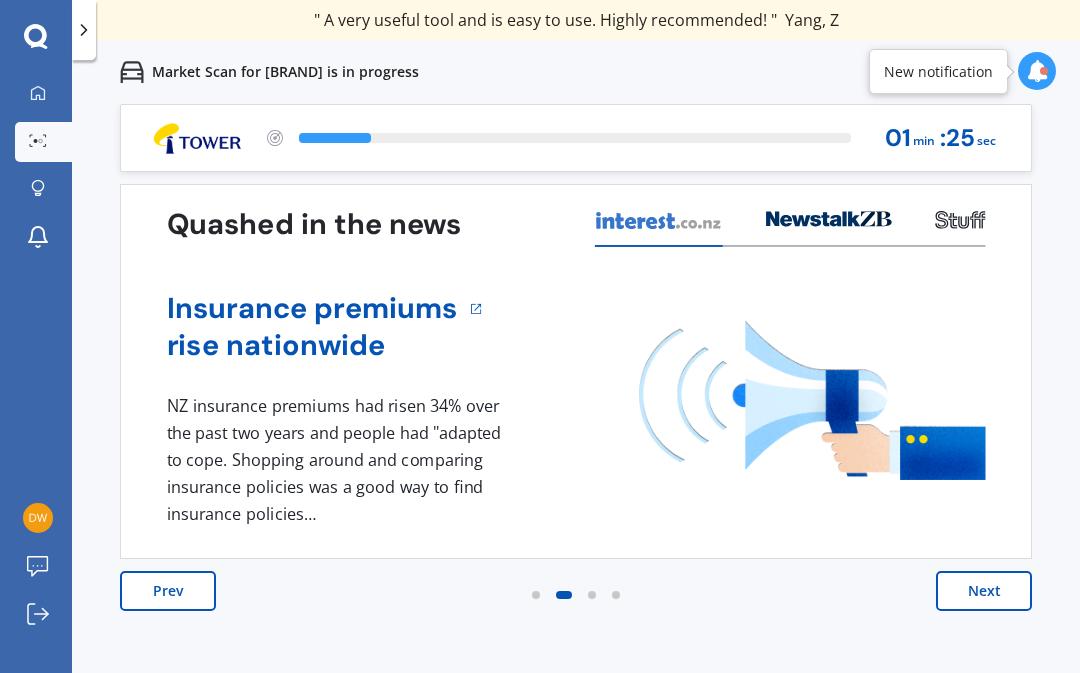 click on "Next" at bounding box center [984, 591] 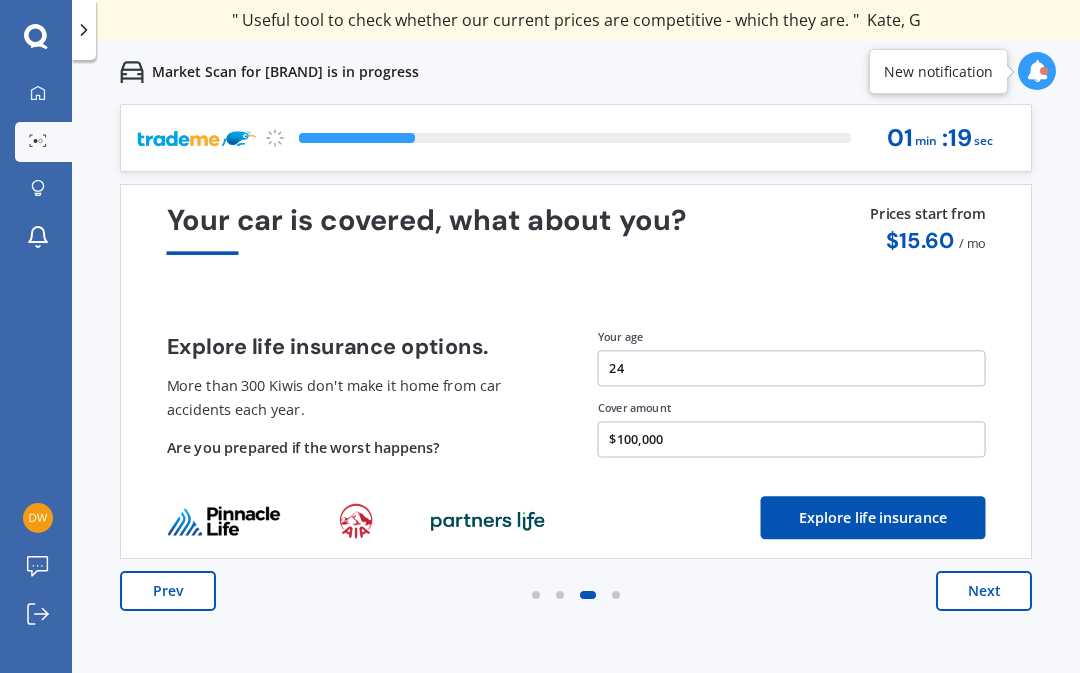 click on "Next" at bounding box center [984, 591] 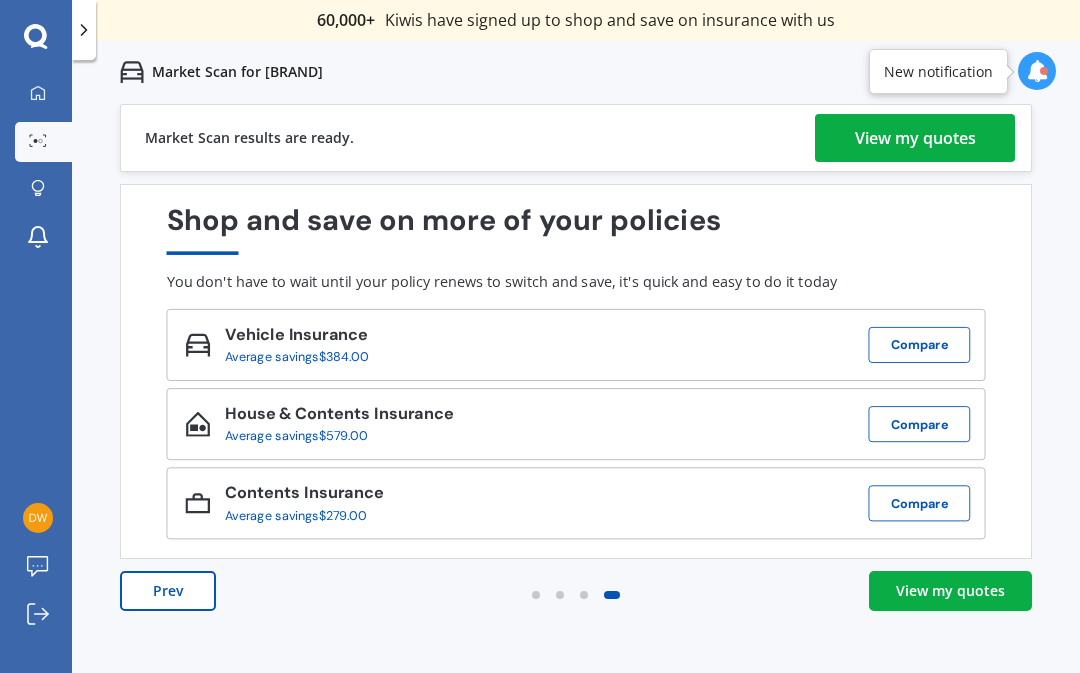 click on "View my quotes" at bounding box center [950, 591] 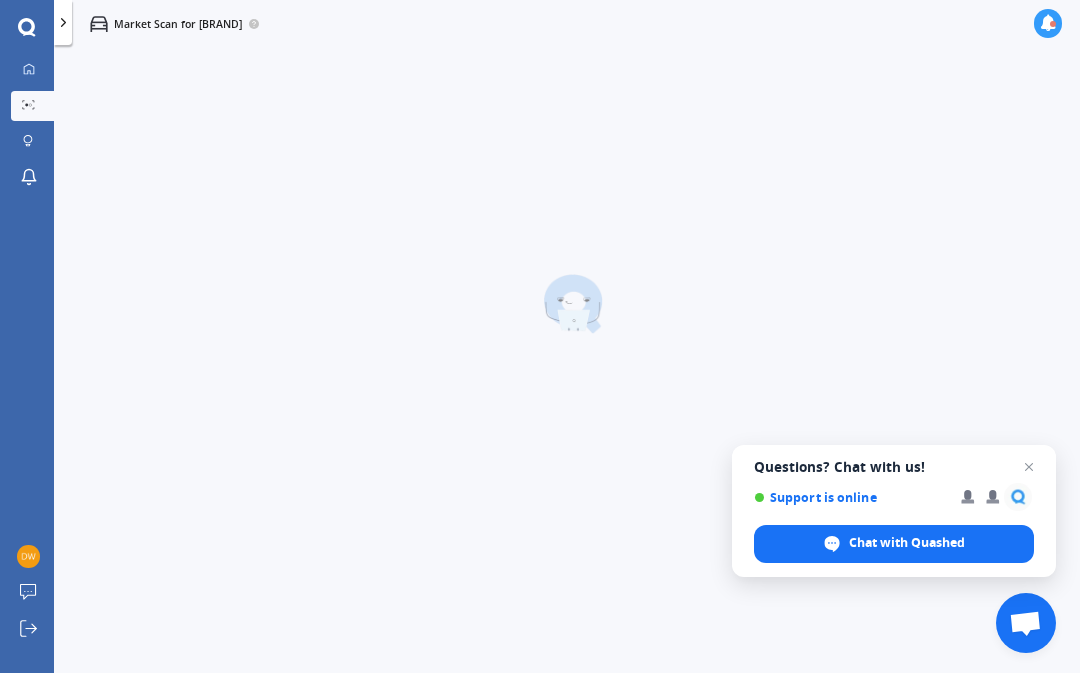 scroll, scrollTop: 92, scrollLeft: 0, axis: vertical 